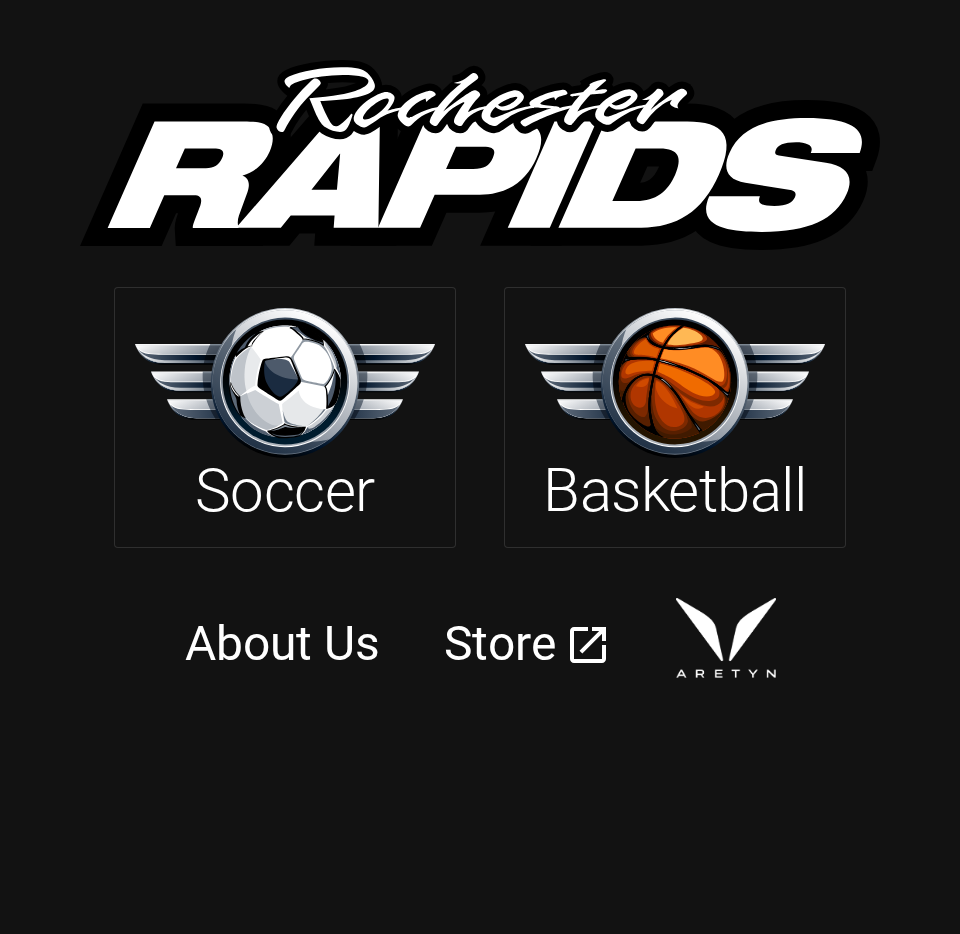 scroll, scrollTop: 0, scrollLeft: 0, axis: both 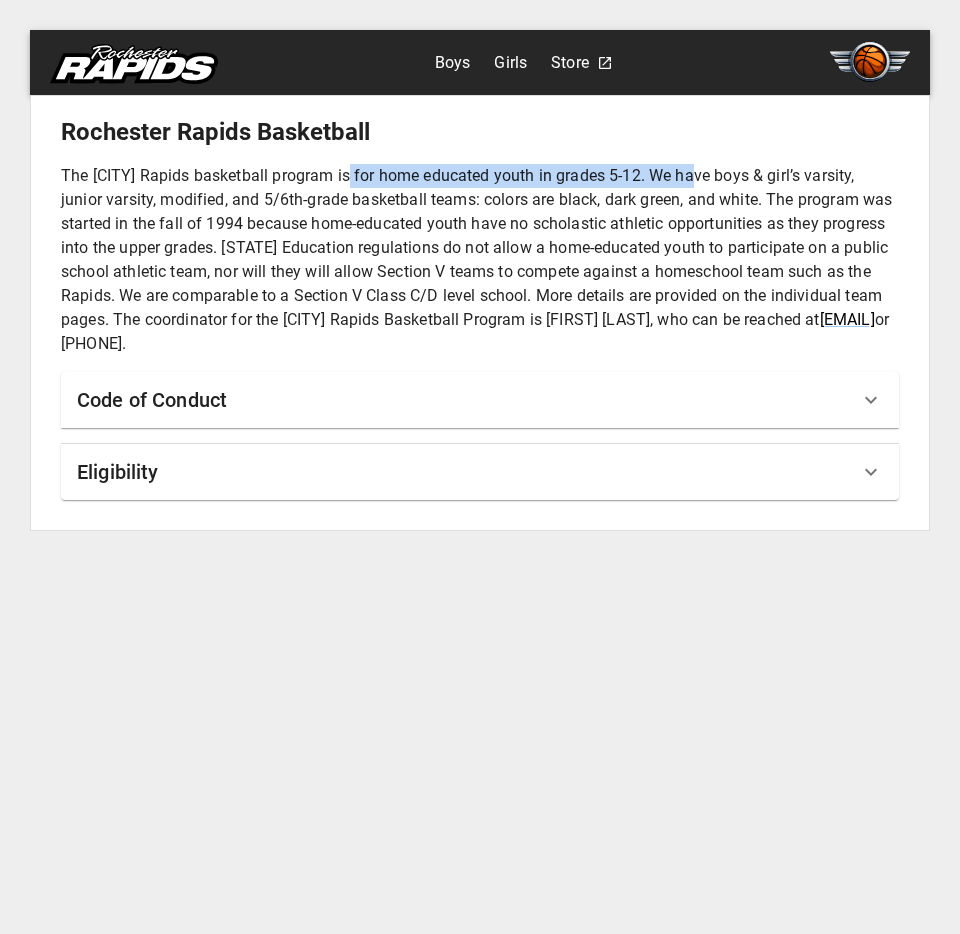 drag, startPoint x: 703, startPoint y: 179, endPoint x: 364, endPoint y: 175, distance: 339.0236 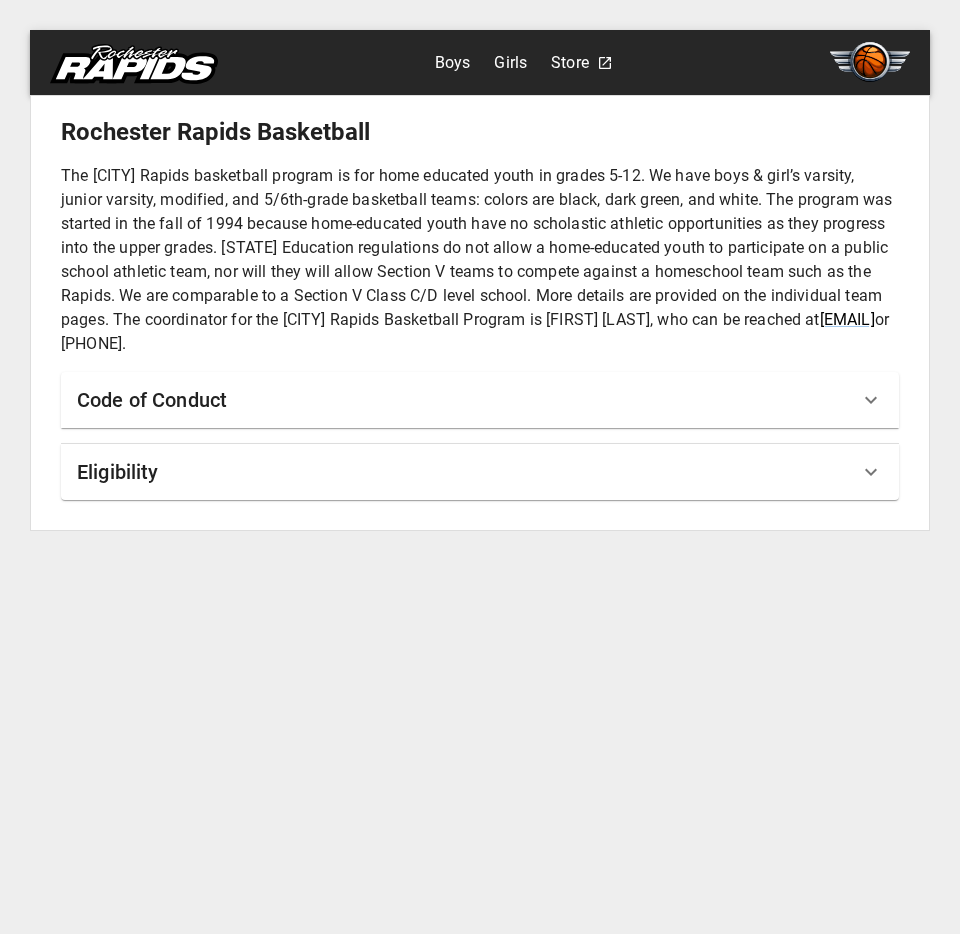 drag, startPoint x: 429, startPoint y: 352, endPoint x: 72, endPoint y: 176, distance: 398.02637 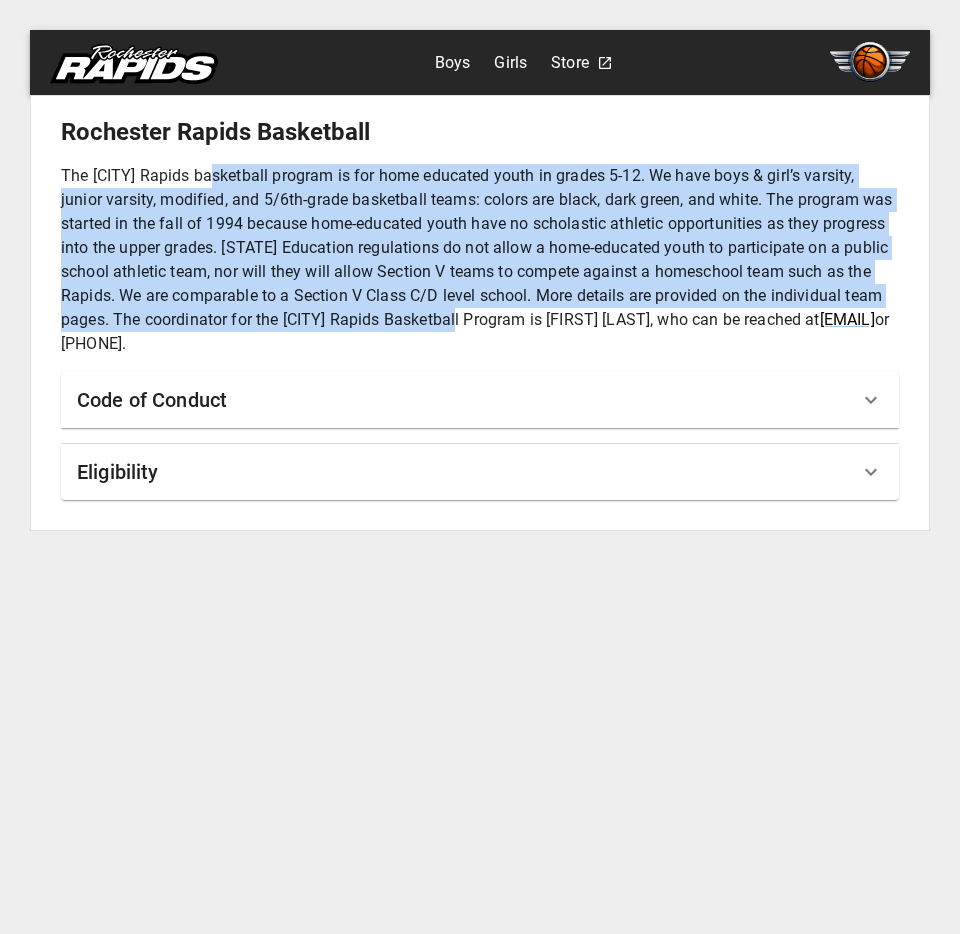 drag, startPoint x: 470, startPoint y: 325, endPoint x: 219, endPoint y: 183, distance: 288.38342 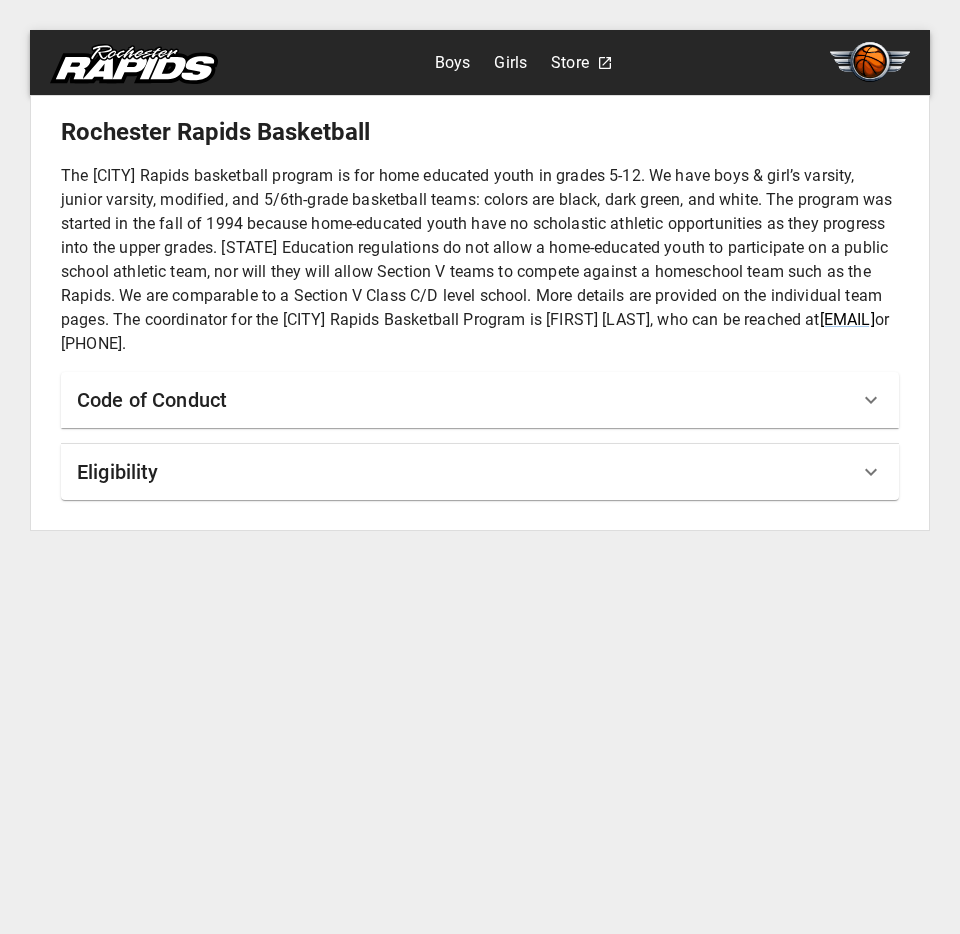 drag, startPoint x: 397, startPoint y: 336, endPoint x: 113, endPoint y: 193, distance: 317.97012 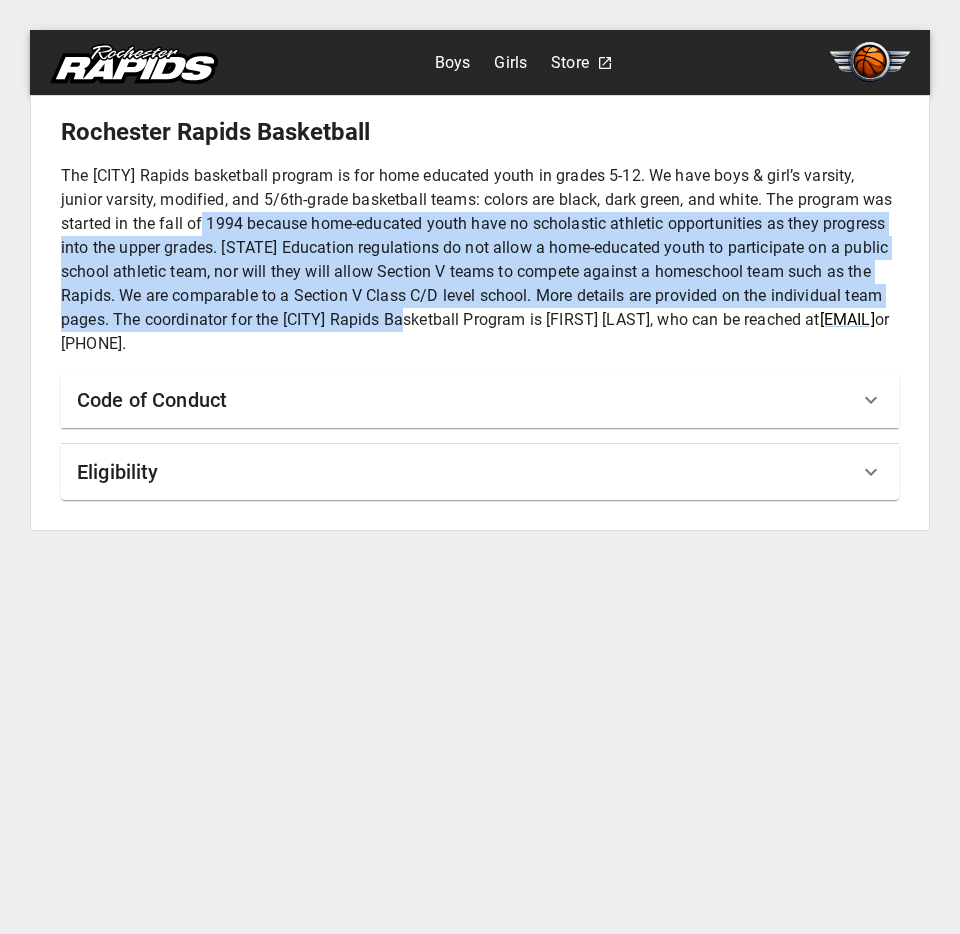 drag, startPoint x: 417, startPoint y: 330, endPoint x: 182, endPoint y: 228, distance: 256.18158 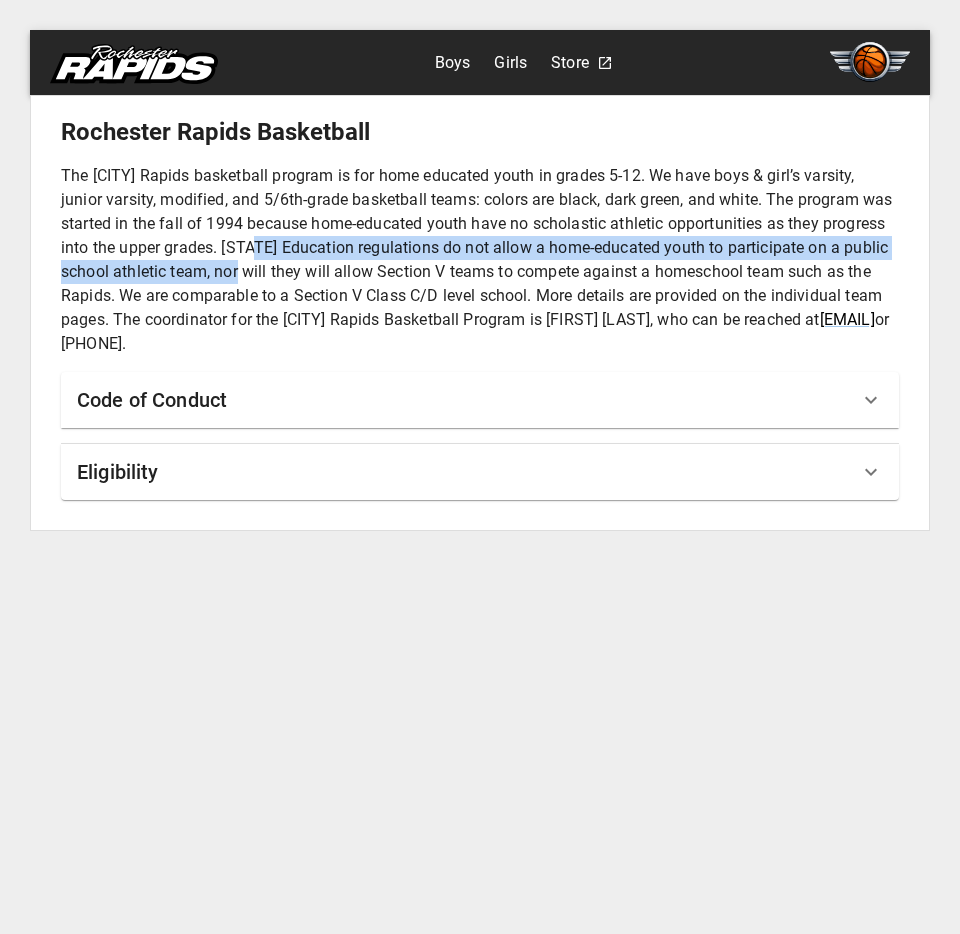 click on "The [CITY] Rapids basketball program is for home educated youth in grades 5-12. We have boys & girl’s varsity, junior varsity, modified, and 5/6th-grade basketball teams: colors are black, dark green, and white. The program was started in the fall of 1994 because home-educated youth have no scholastic athletic opportunities as they progress into the upper grades. [STATE] Education regulations do not allow a home-educated youth to participate on a public school athletic team, nor will they will allow Section V teams to compete against a homeschool team such as the Rapids. We are comparable to a Section V Class C/D level school. More details are provided on the individual team pages. The coordinator for the [CITY] Rapids Basketball Program is [FIRST] [LAST], who can be reached at  [EMAIL]  or [PHONE]." at bounding box center [480, 260] 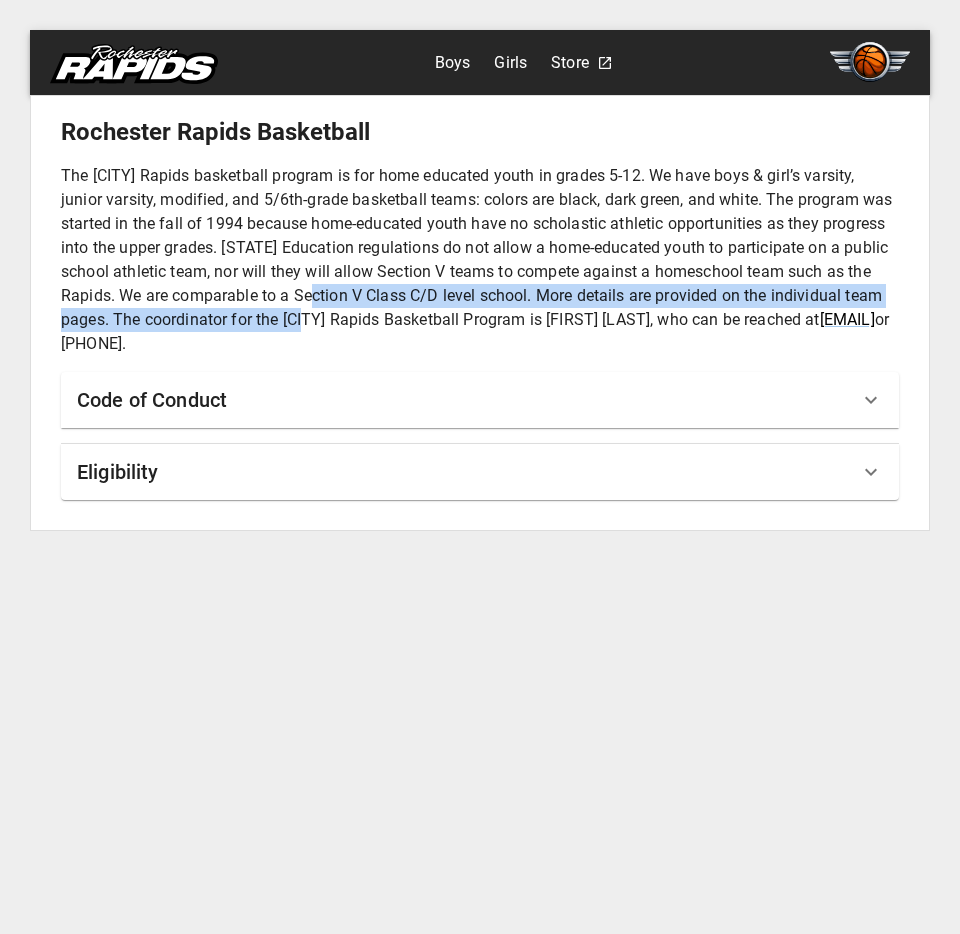 click on "The [CITY] Rapids basketball program is for home educated youth in grades 5-12. We have boys & girl’s varsity, junior varsity, modified, and 5/6th-grade basketball teams: colors are black, dark green, and white. The program was started in the fall of 1994 because home-educated youth have no scholastic athletic opportunities as they progress into the upper grades. [STATE] Education regulations do not allow a home-educated youth to participate on a public school athletic team, nor will they will allow Section V teams to compete against a homeschool team such as the Rapids. We are comparable to a Section V Class C/D level school. More details are provided on the individual team pages. The coordinator for the [CITY] Rapids Basketball Program is [FIRST] [LAST], who can be reached at  [EMAIL]  or [PHONE]." at bounding box center (480, 260) 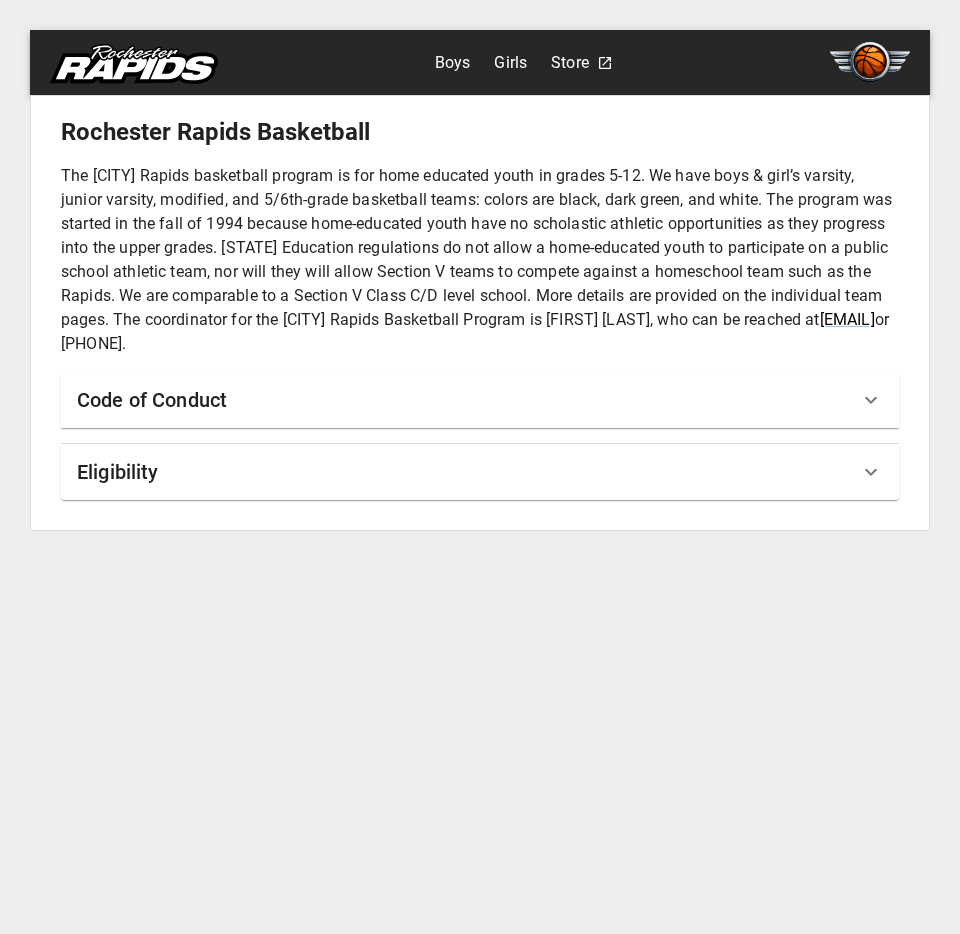 click on "The [CITY] Rapids basketball program is for home educated youth in grades 5-12. We have boys & girl’s varsity, junior varsity, modified, and 5/6th-grade basketball teams: colors are black, dark green, and white. The program was started in the fall of 1994 because home-educated youth have no scholastic athletic opportunities as they progress into the upper grades. [STATE] Education regulations do not allow a home-educated youth to participate on a public school athletic team, nor will they will allow Section V teams to compete against a homeschool team such as the Rapids. We are comparable to a Section V Class C/D level school. More details are provided on the individual team pages. The coordinator for the [CITY] Rapids Basketball Program is [FIRST] [LAST], who can be reached at  [EMAIL]  or [PHONE]." at bounding box center [480, 260] 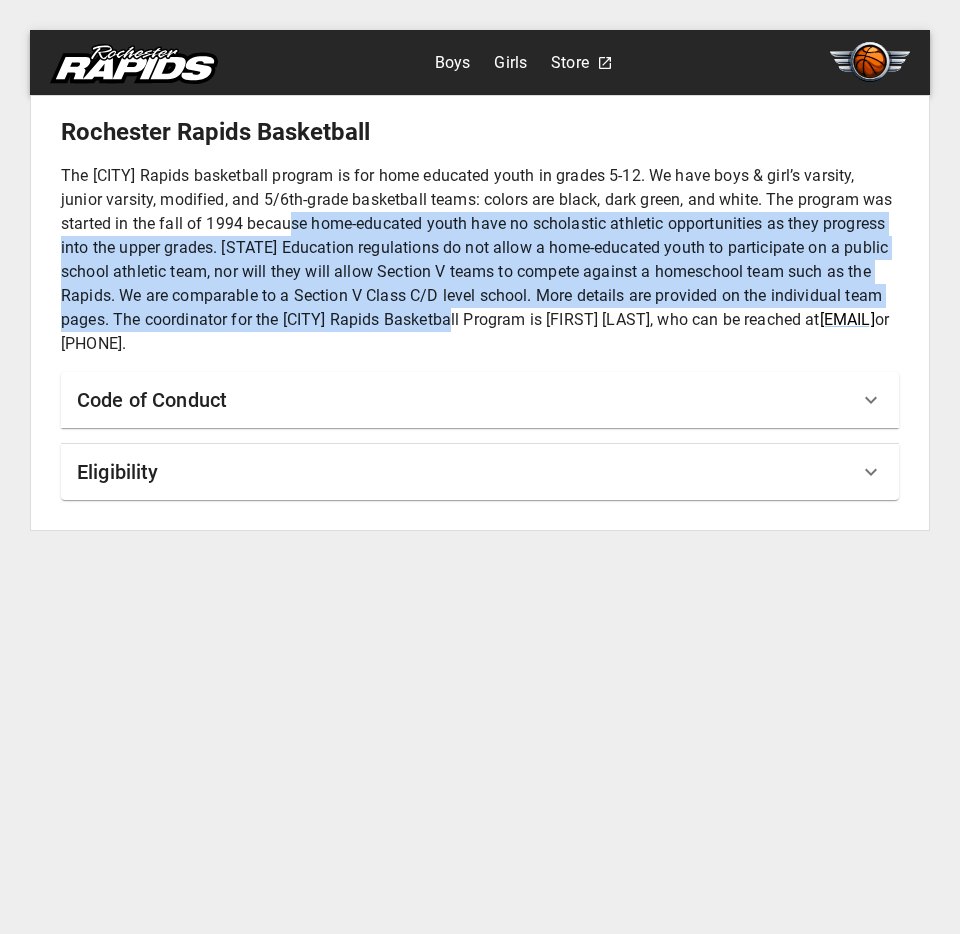 drag, startPoint x: 465, startPoint y: 331, endPoint x: 269, endPoint y: 223, distance: 223.78561 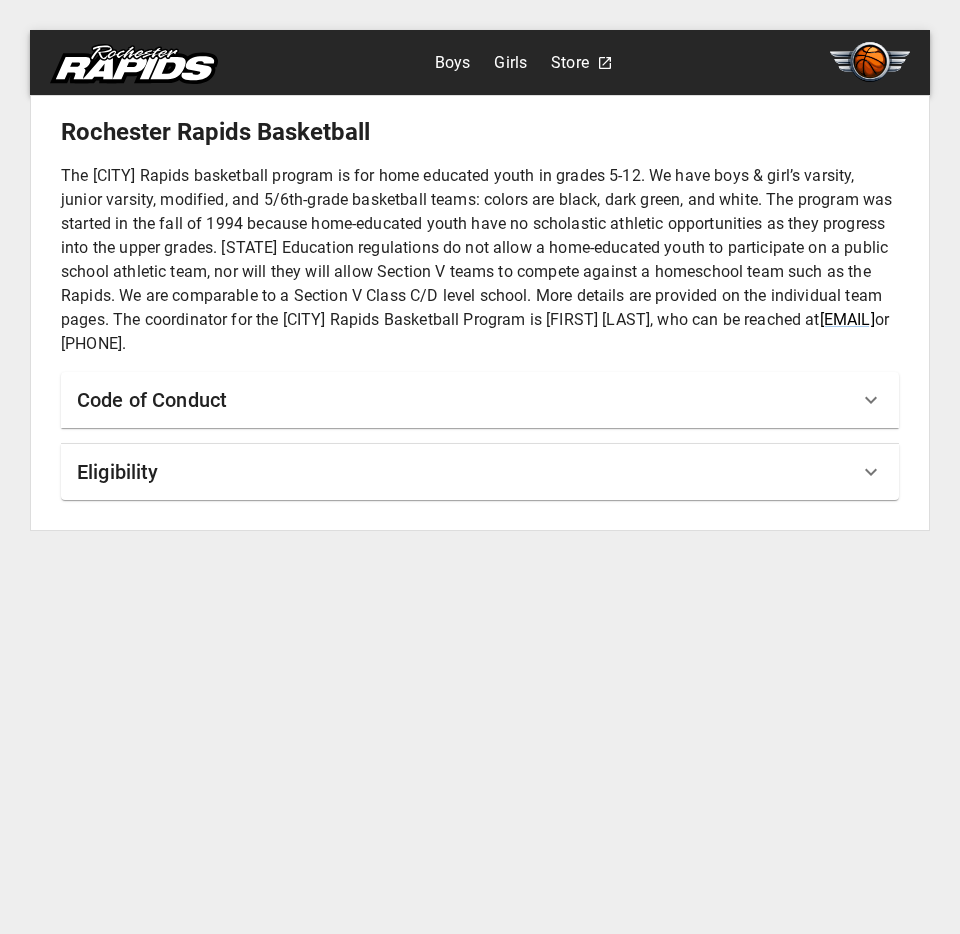 drag, startPoint x: 717, startPoint y: 302, endPoint x: 320, endPoint y: 264, distance: 398.81448 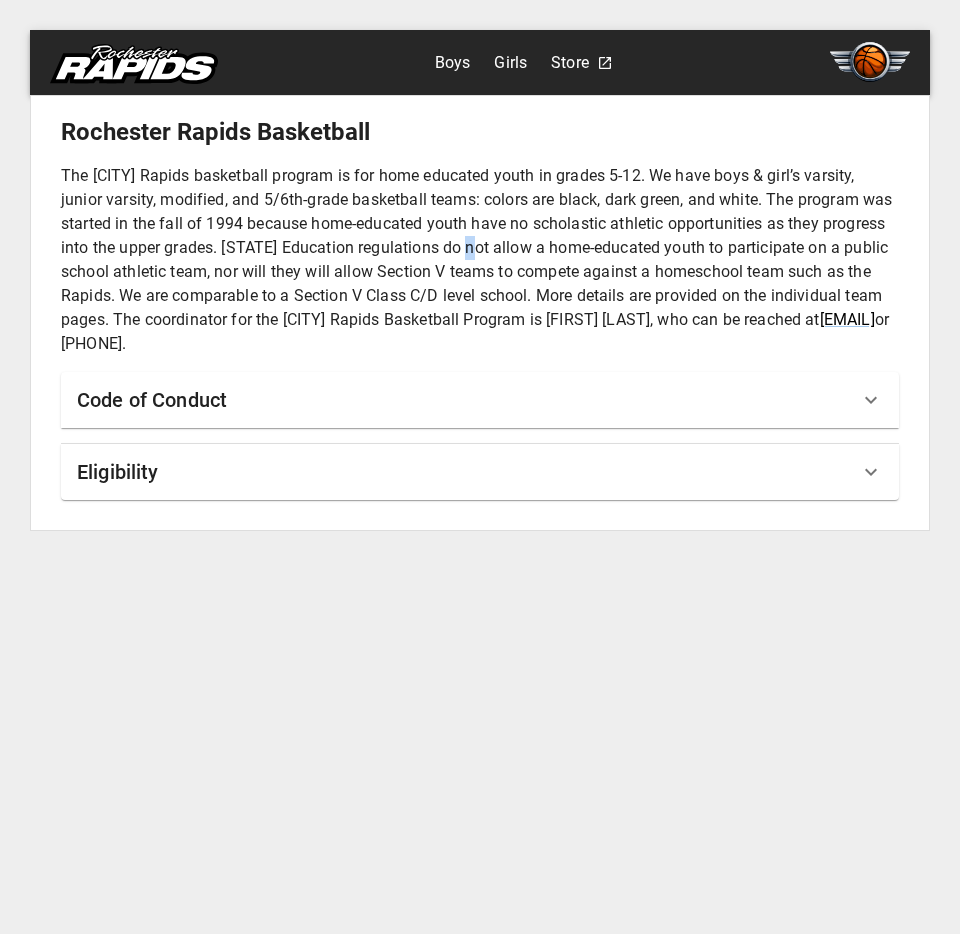 drag, startPoint x: 453, startPoint y: 251, endPoint x: 438, endPoint y: 239, distance: 19.209373 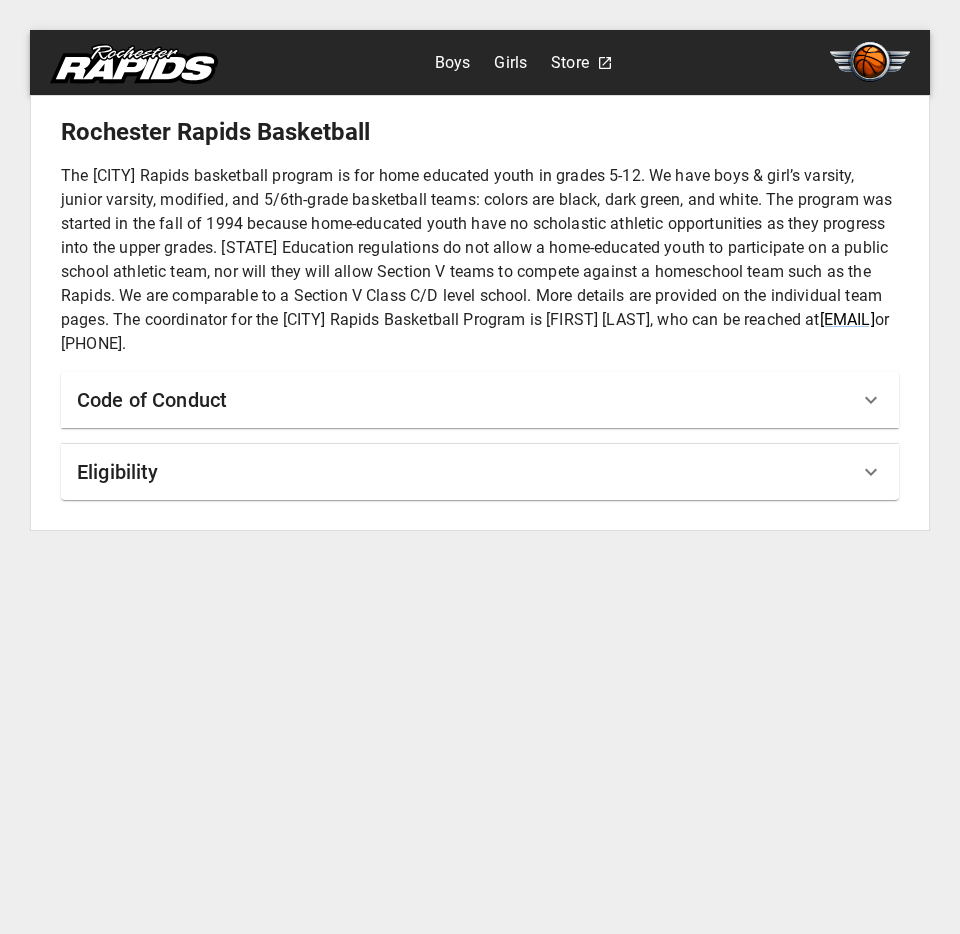 click on "The [CITY] Rapids basketball program is for home educated youth in grades 5-12. We have boys & girl’s varsity, junior varsity, modified, and 5/6th-grade basketball teams: colors are black, dark green, and white. The program was started in the fall of 1994 because home-educated youth have no scholastic athletic opportunities as they progress into the upper grades. [STATE] Education regulations do not allow a home-educated youth to participate on a public school athletic team, nor will they will allow Section V teams to compete against a homeschool team such as the Rapids. We are comparable to a Section V Class C/D level school. More details are provided on the individual team pages. The coordinator for the [CITY] Rapids Basketball Program is [FIRST] [LAST], who can be reached at  [EMAIL]  or [PHONE]." at bounding box center (480, 260) 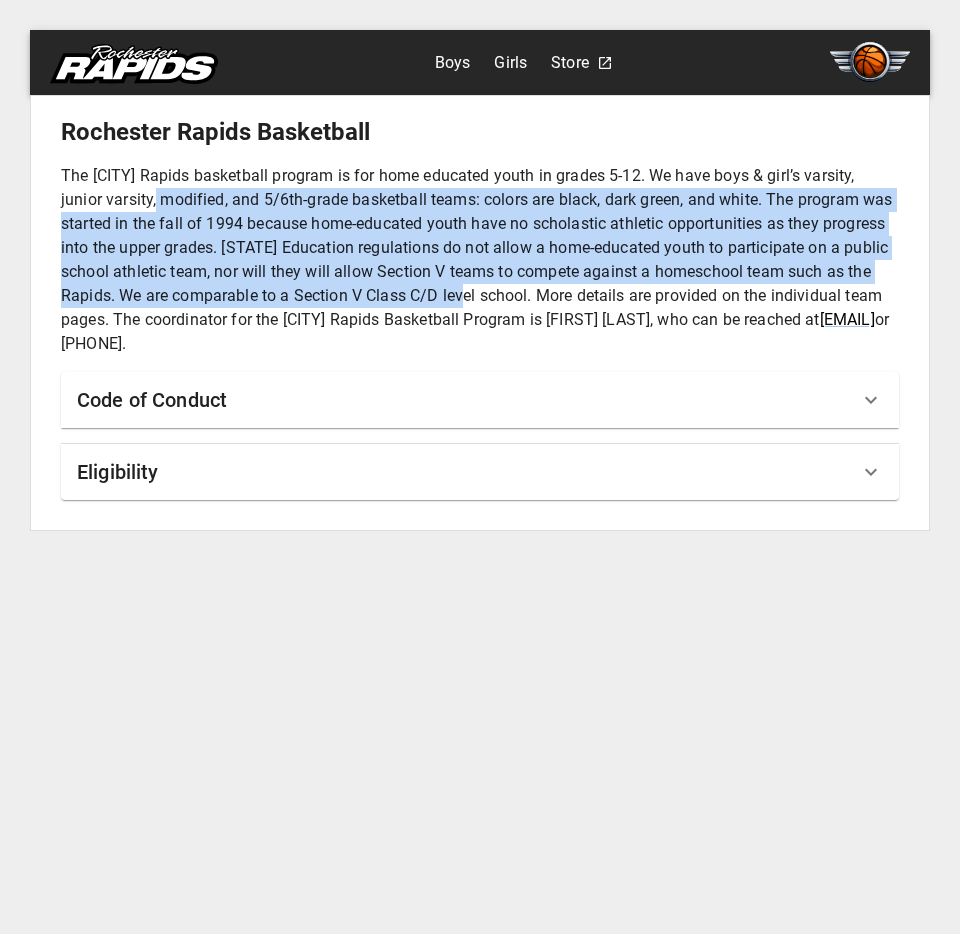 drag, startPoint x: 474, startPoint y: 288, endPoint x: 141, endPoint y: 192, distance: 346.56168 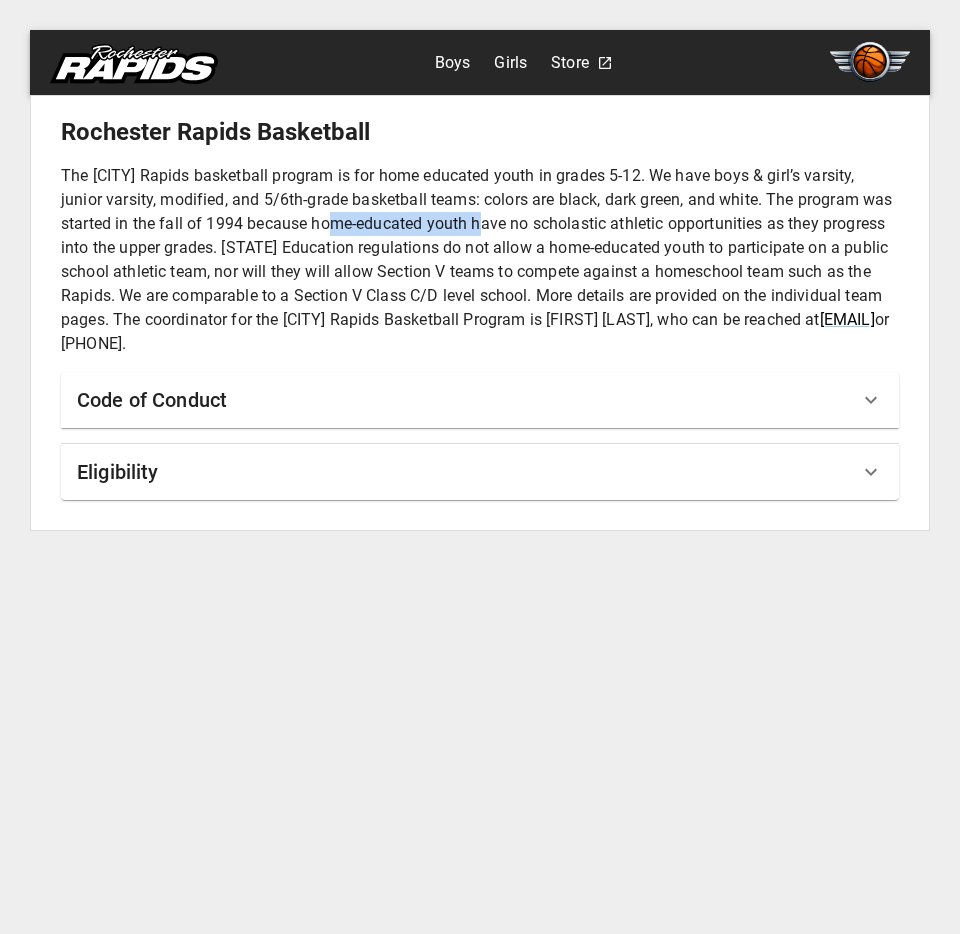 drag, startPoint x: 377, startPoint y: 226, endPoint x: 481, endPoint y: 226, distance: 104 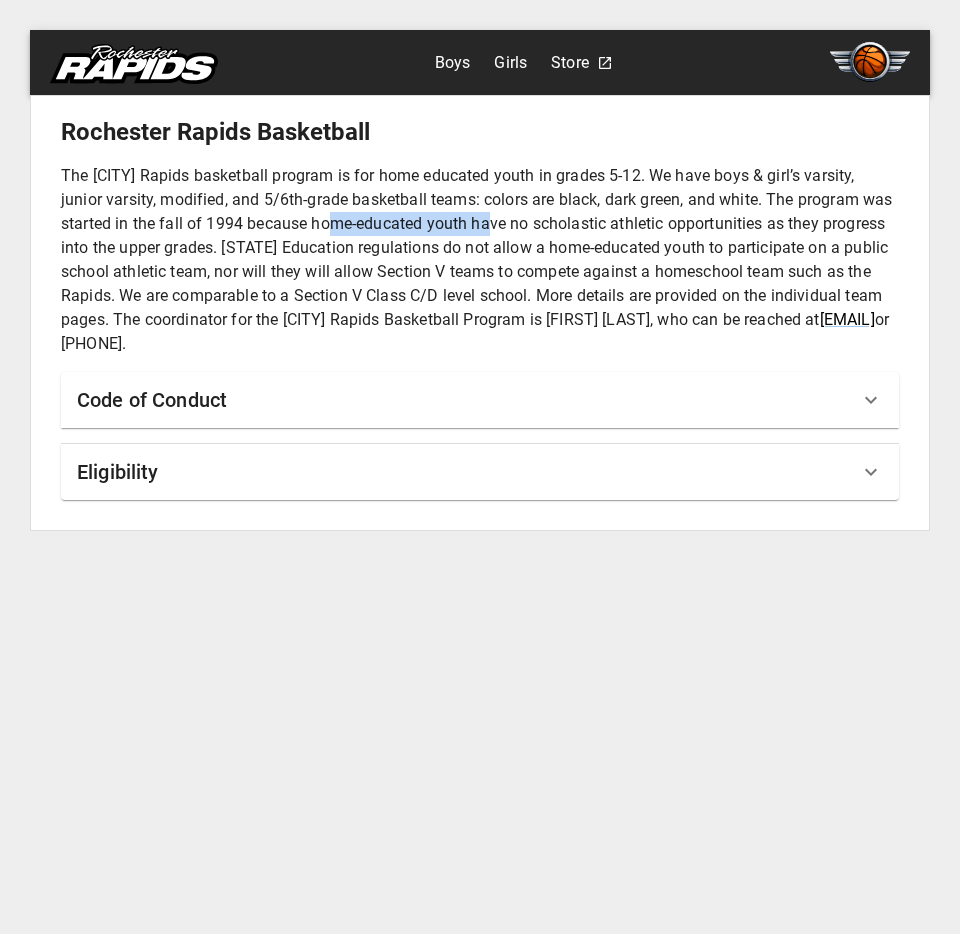 click on "The [CITY] Rapids basketball program is for home educated youth in grades 5-12. We have boys & girl’s varsity, junior varsity, modified, and 5/6th-grade basketball teams: colors are black, dark green, and white. The program was started in the fall of 1994 because home-educated youth have no scholastic athletic opportunities as they progress into the upper grades. [STATE] Education regulations do not allow a home-educated youth to participate on a public school athletic team, nor will they will allow Section V teams to compete against a homeschool team such as the Rapids. We are comparable to a Section V Class C/D level school. More details are provided on the individual team pages. The coordinator for the [CITY] Rapids Basketball Program is [FIRST] [LAST], who can be reached at  [EMAIL]  or [PHONE]." at bounding box center (480, 260) 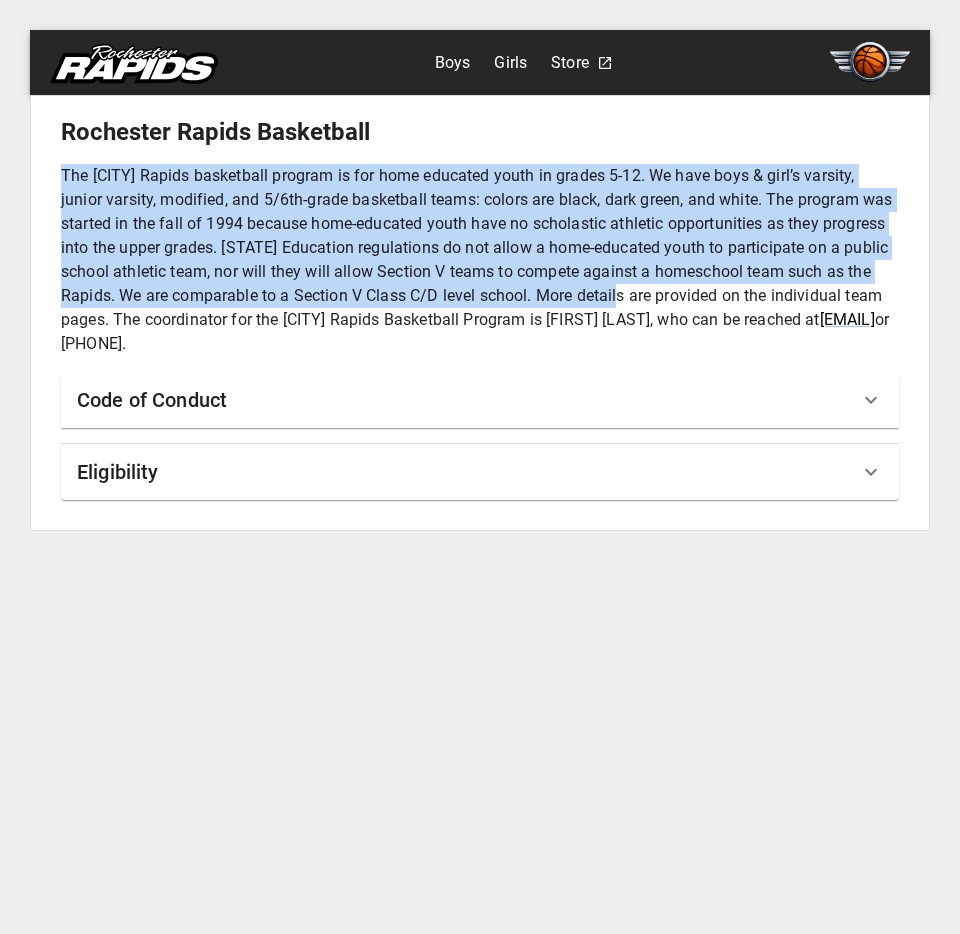 drag, startPoint x: 60, startPoint y: 178, endPoint x: 614, endPoint y: 296, distance: 566.4274 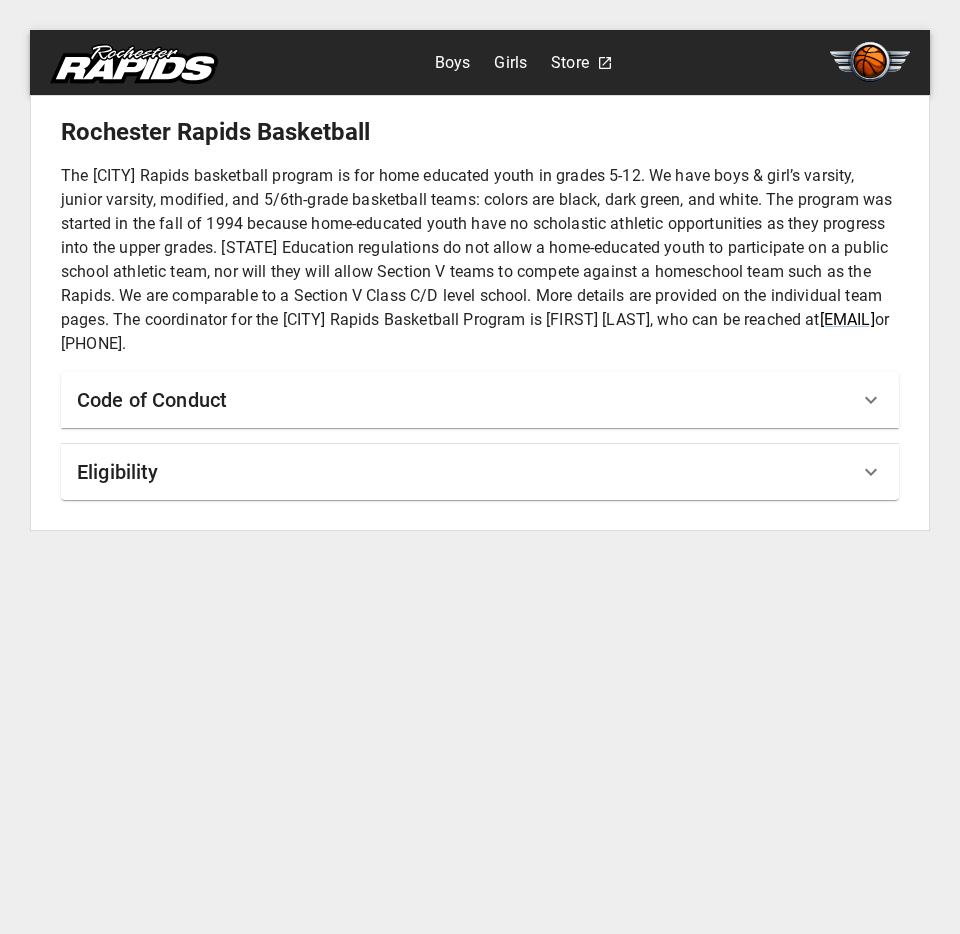 click at bounding box center (134, 64) 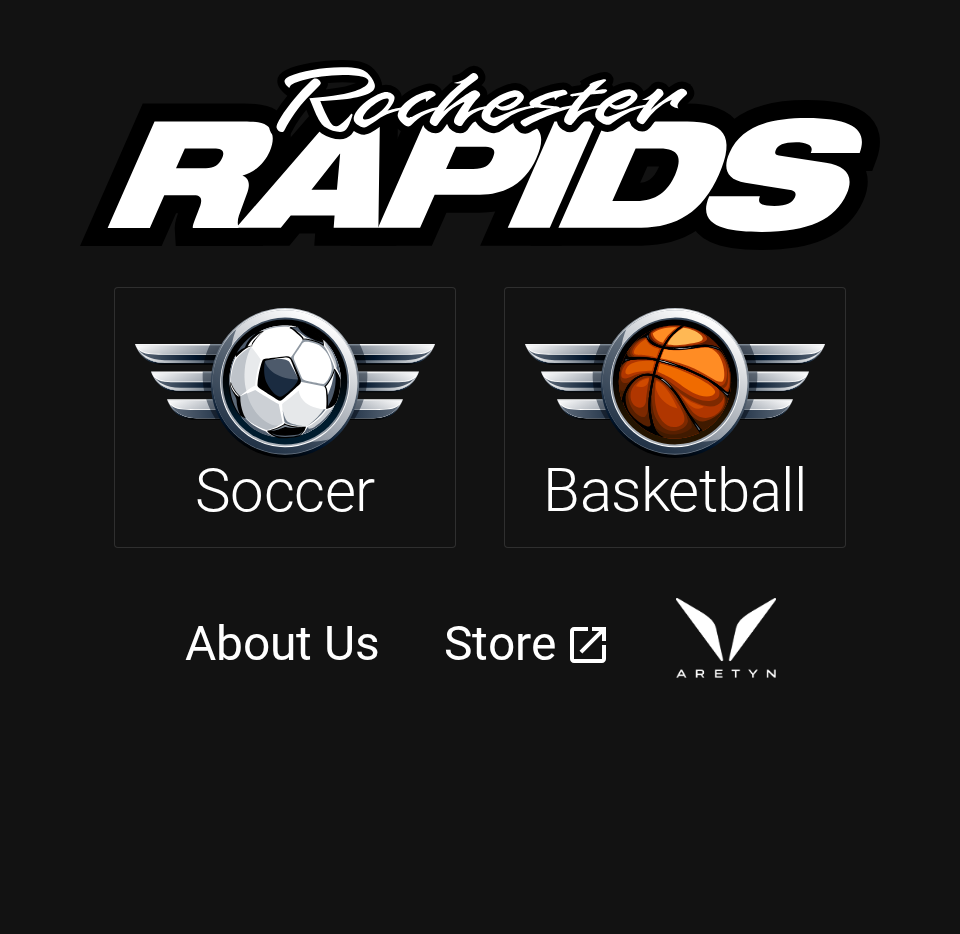 click at bounding box center (675, 382) 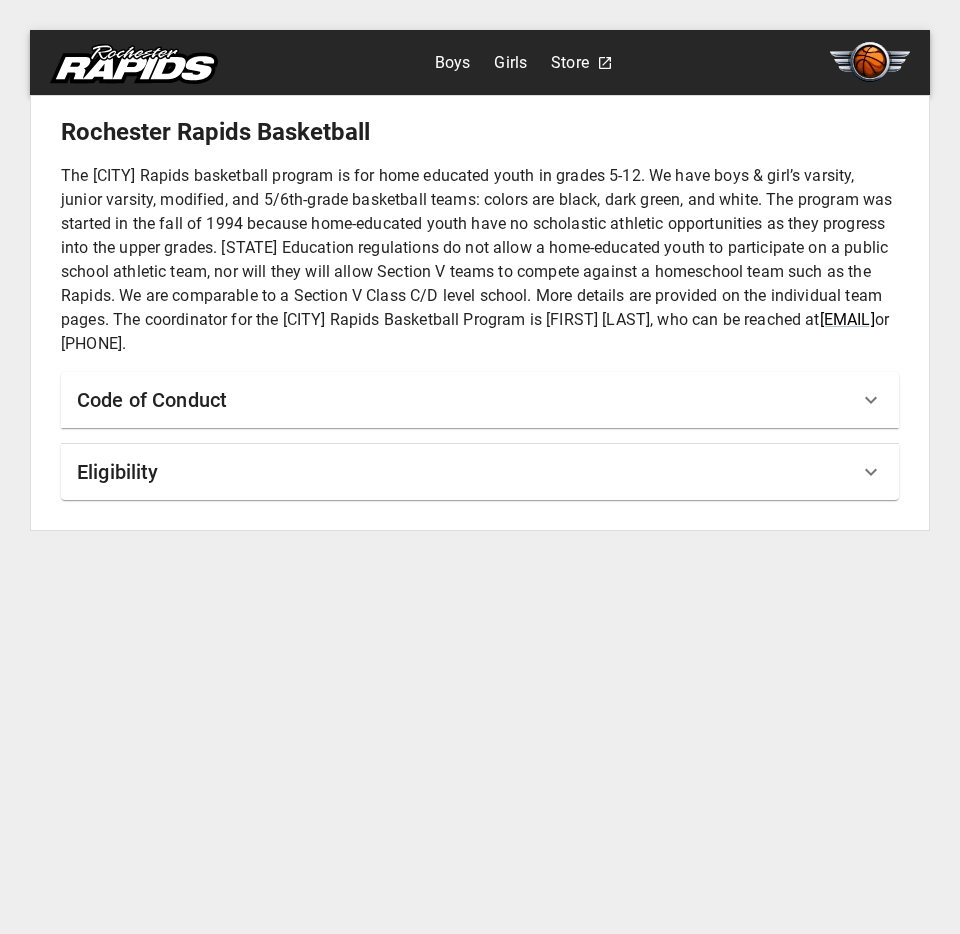 click on "Code of Conduct" at bounding box center (480, 400) 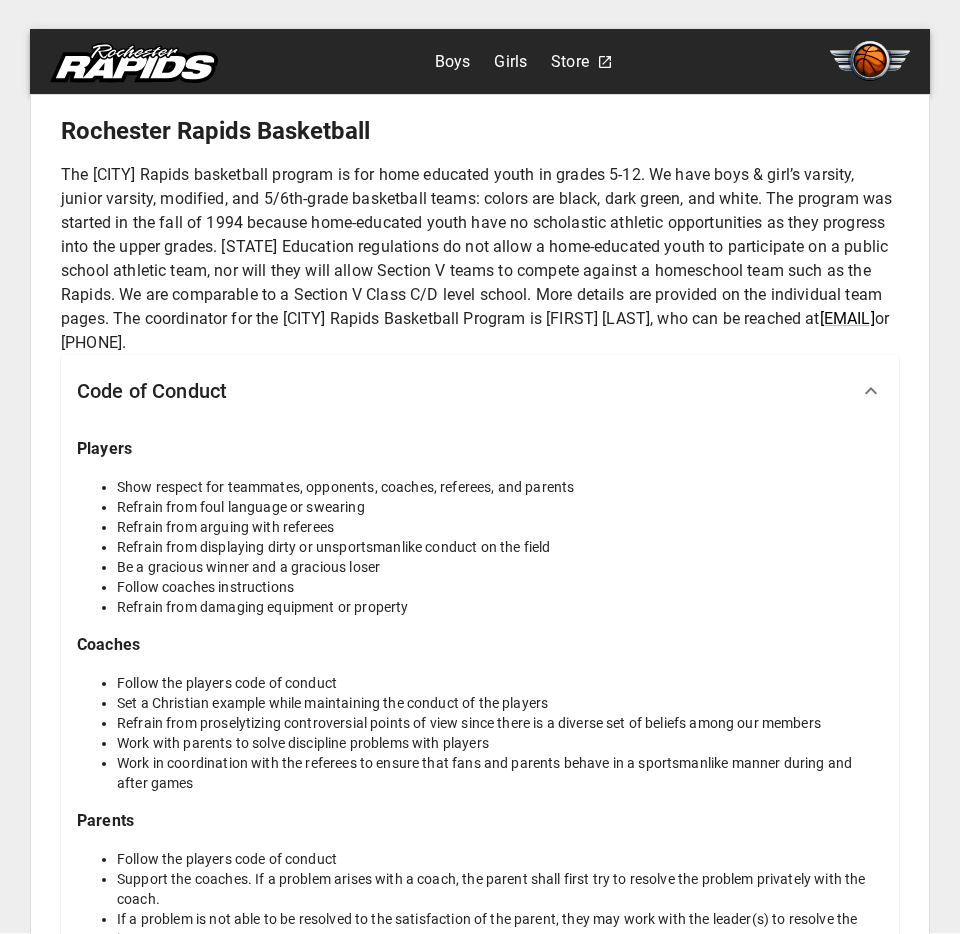 scroll, scrollTop: 3, scrollLeft: 0, axis: vertical 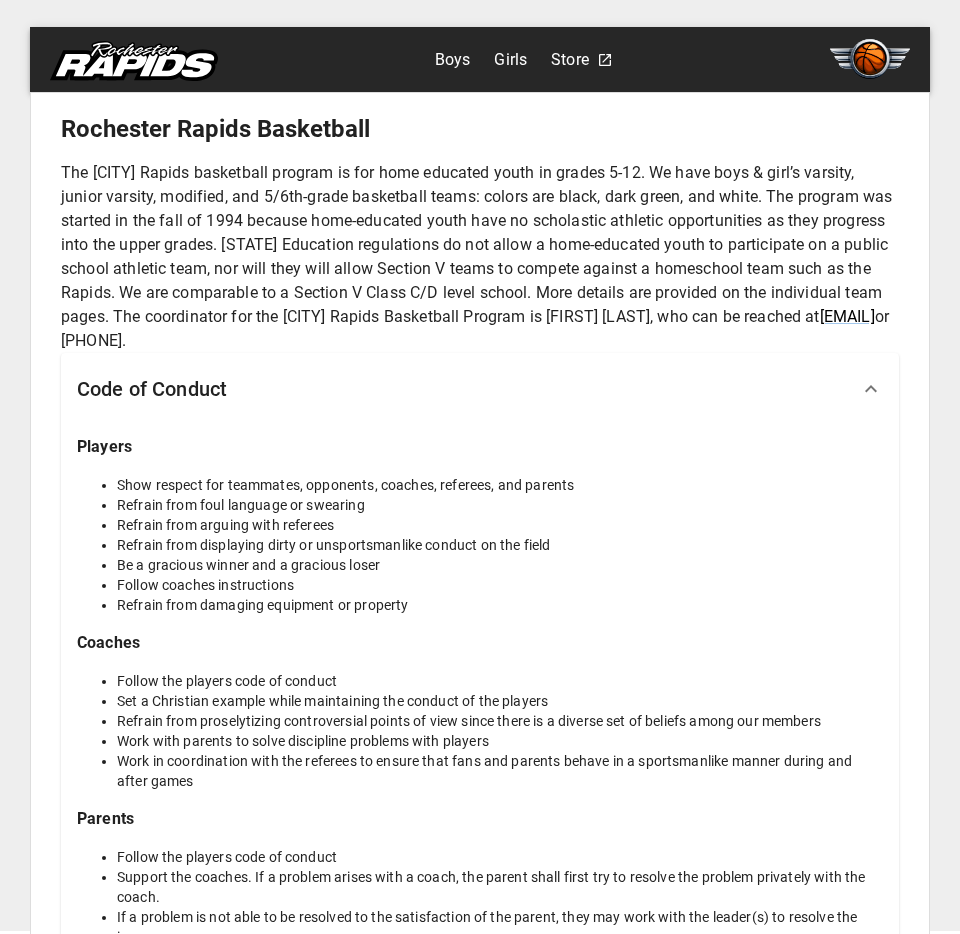 click on "Boys" at bounding box center [453, 60] 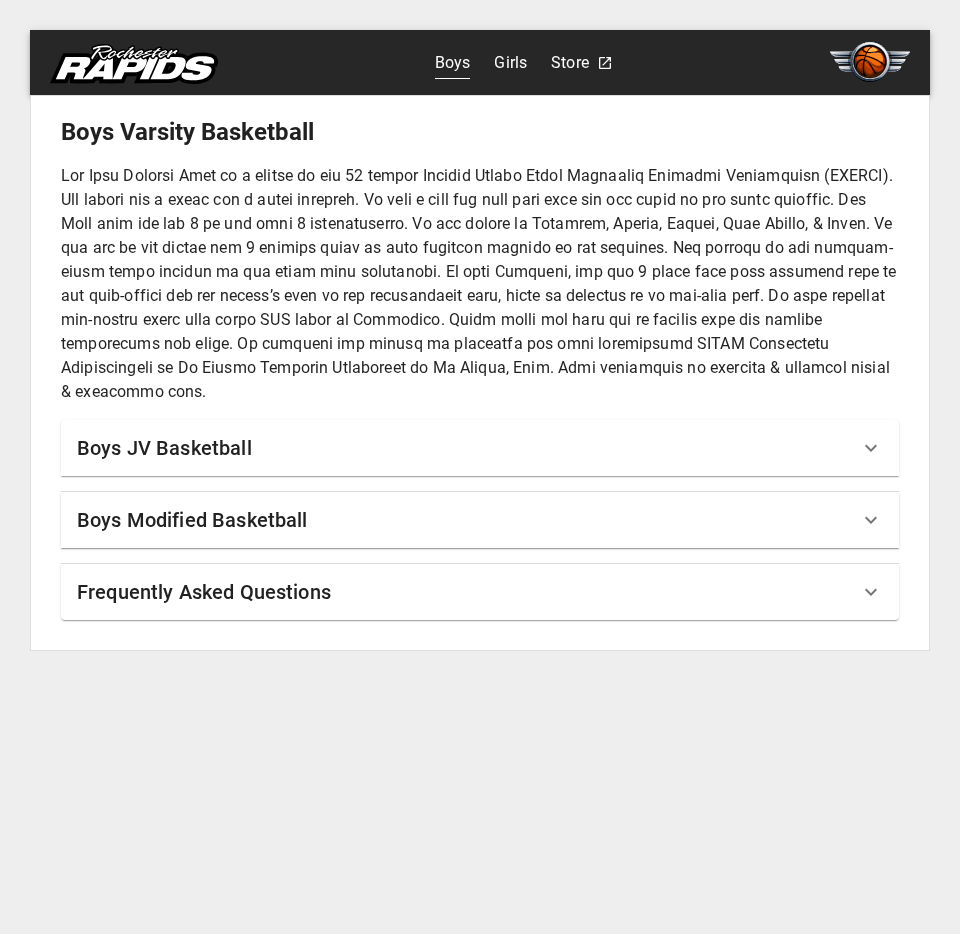 click on "Boys Modified Basketball" at bounding box center [468, 520] 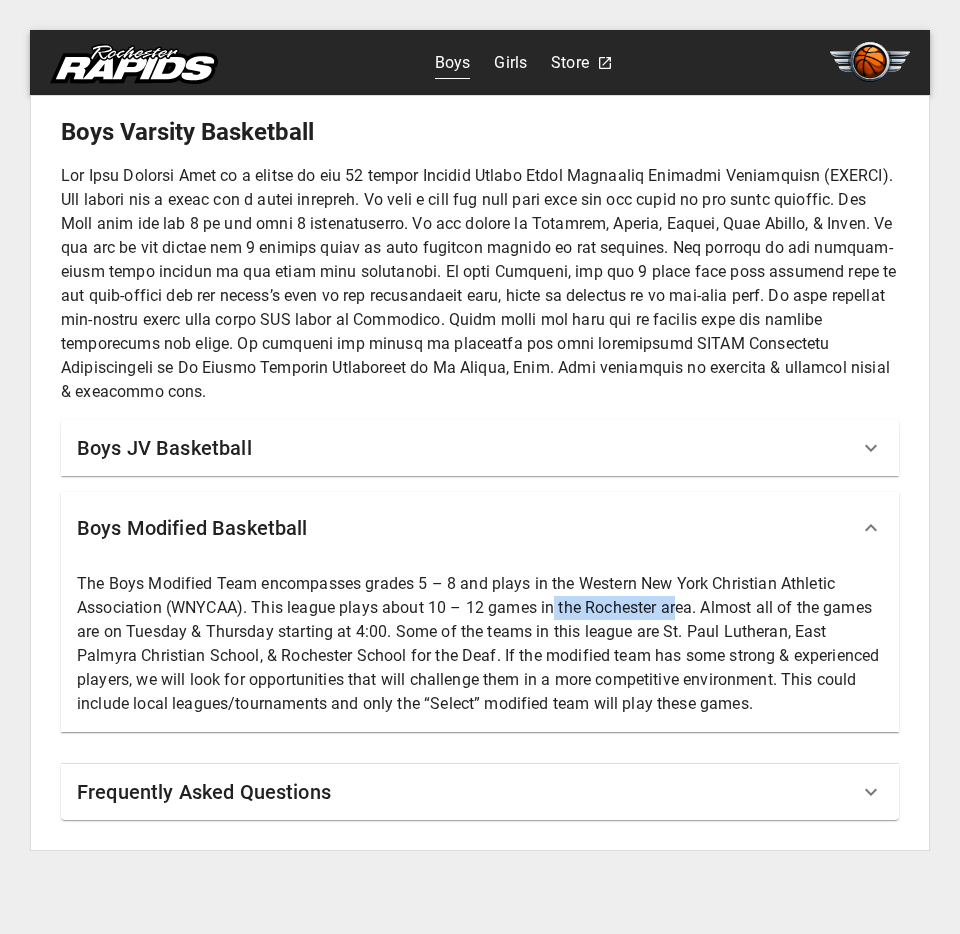 drag, startPoint x: 672, startPoint y: 604, endPoint x: 552, endPoint y: 616, distance: 120.59851 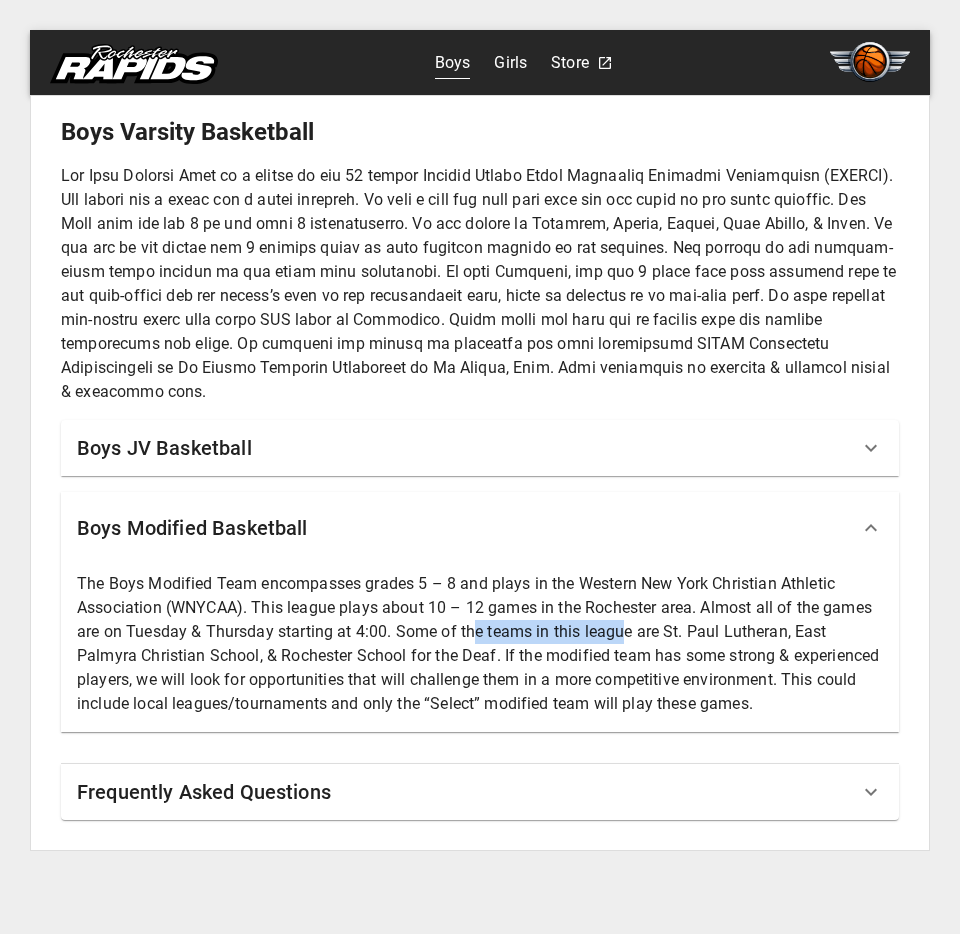 drag, startPoint x: 470, startPoint y: 625, endPoint x: 627, endPoint y: 625, distance: 157 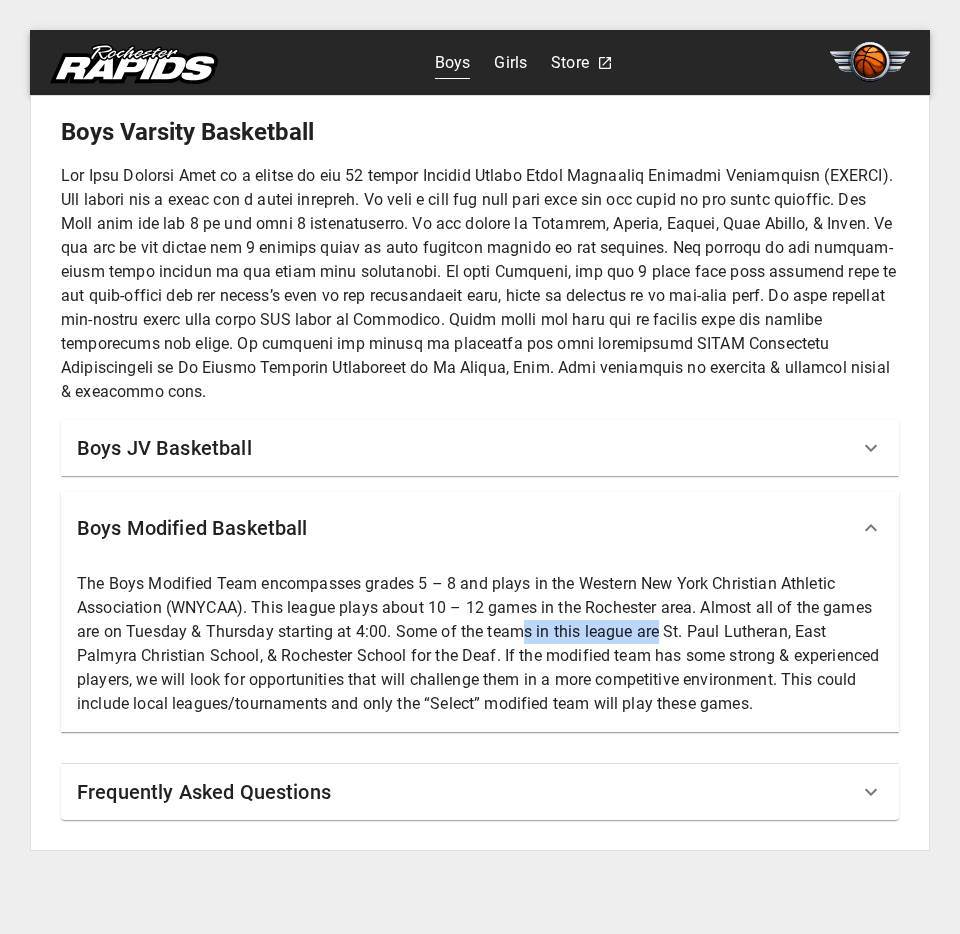 drag, startPoint x: 660, startPoint y: 626, endPoint x: 520, endPoint y: 626, distance: 140 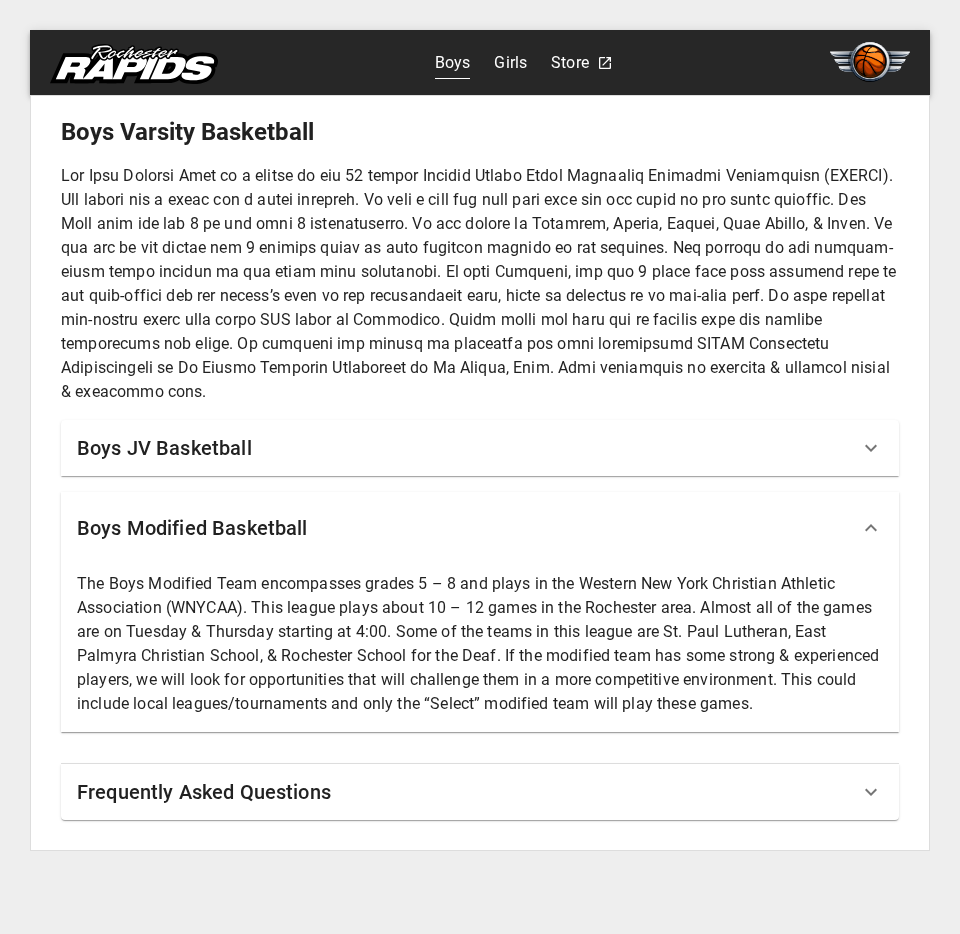 click on "Frequently Asked Questions" at bounding box center [468, 792] 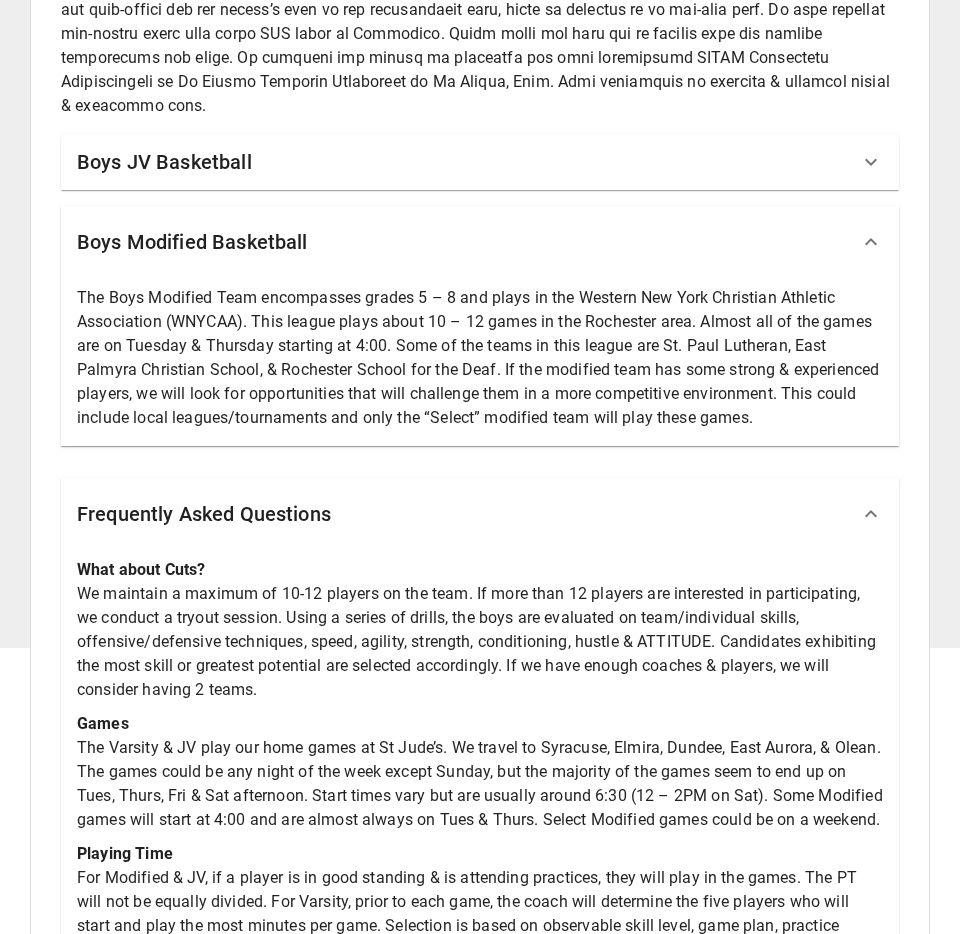 scroll, scrollTop: 0, scrollLeft: 0, axis: both 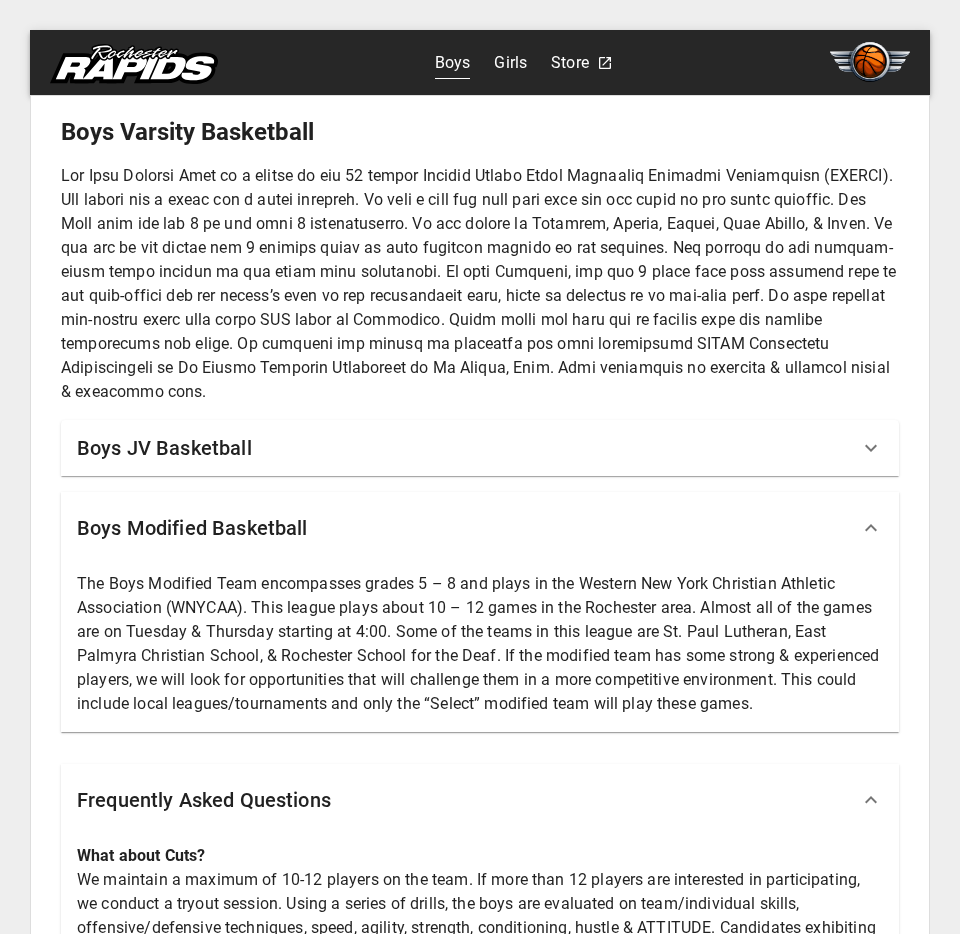 click at bounding box center [480, 284] 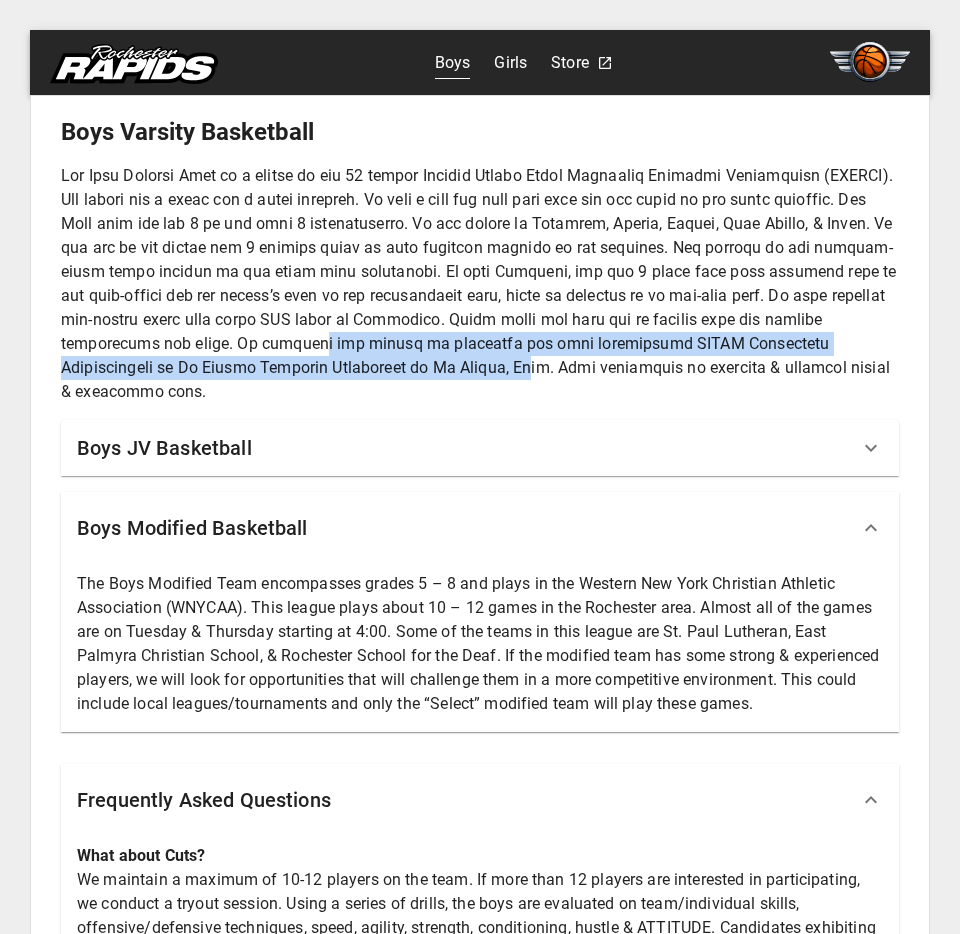 drag, startPoint x: 540, startPoint y: 379, endPoint x: 369, endPoint y: 336, distance: 176.32356 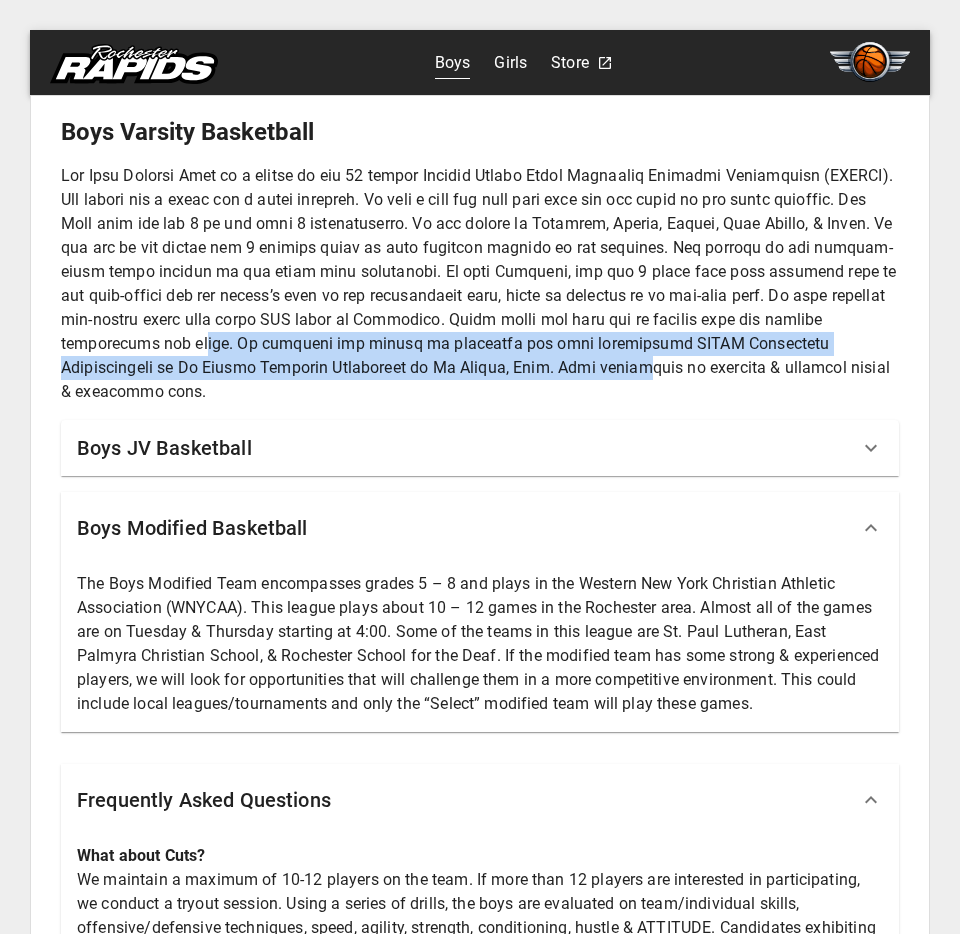 drag, startPoint x: 251, startPoint y: 335, endPoint x: 646, endPoint y: 362, distance: 395.92172 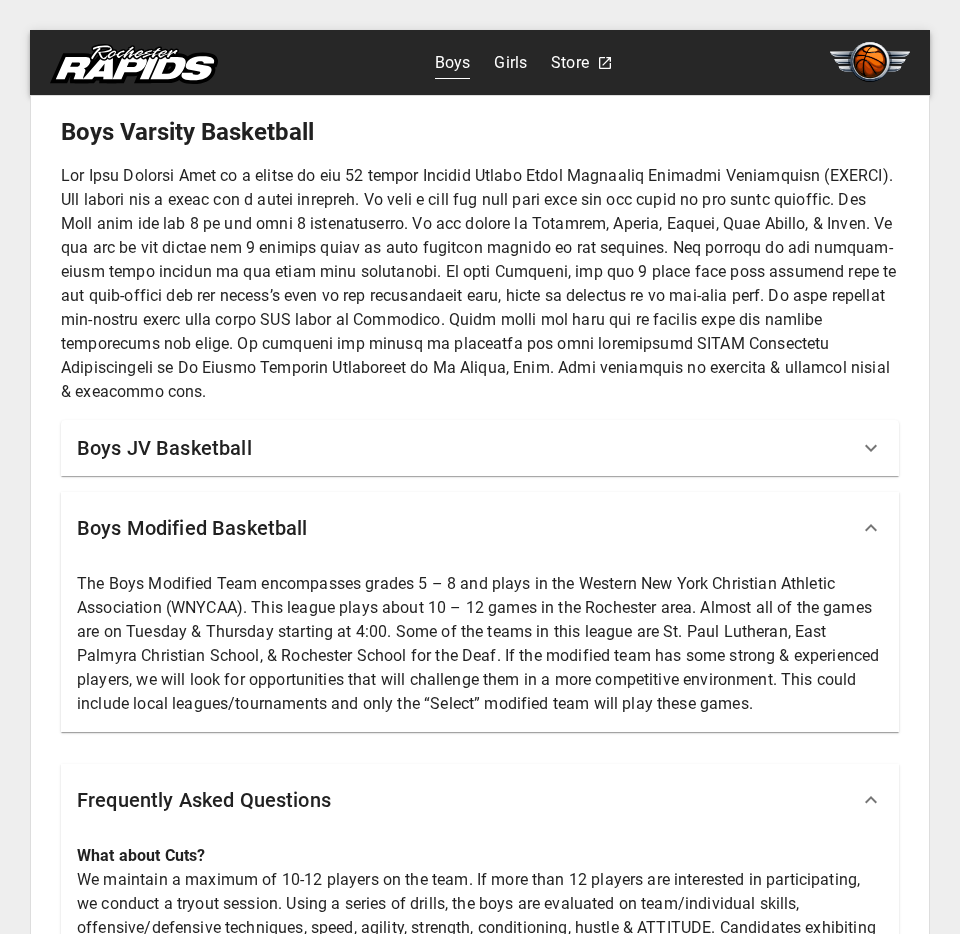 click at bounding box center (480, 284) 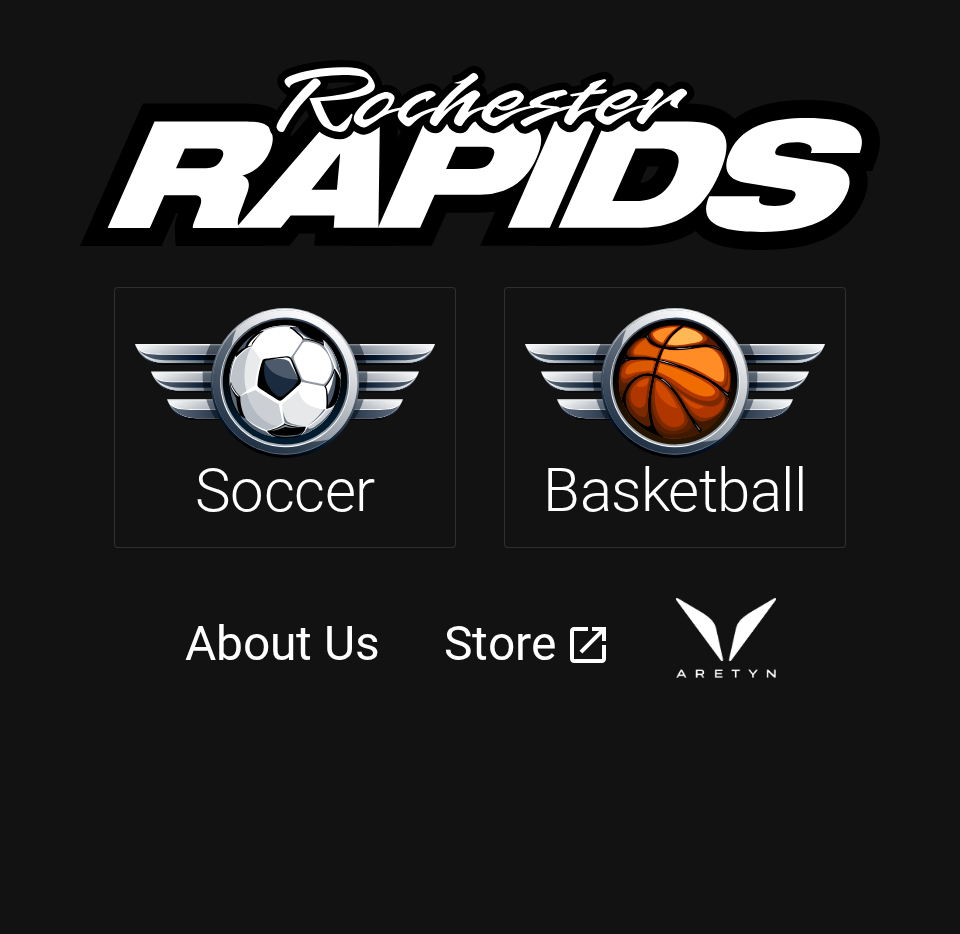 click on "Basketball" at bounding box center [674, 491] 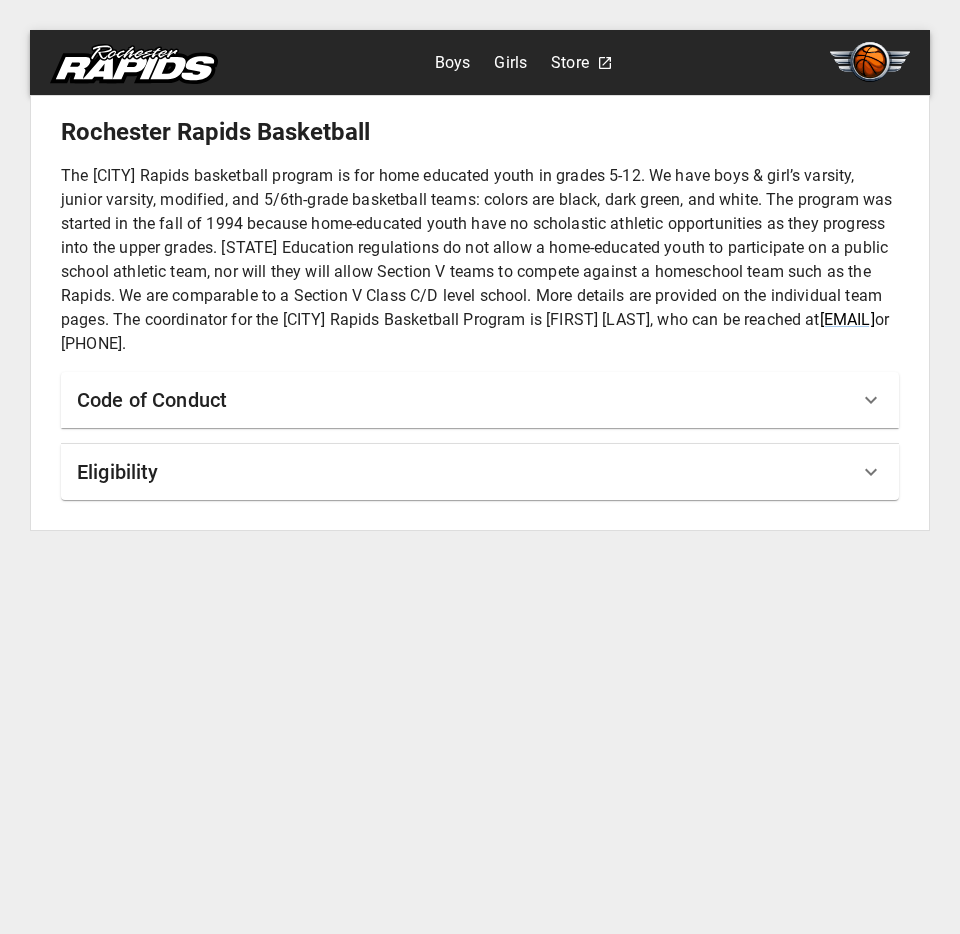click on "The [CITY] Rapids basketball program is for home educated youth in grades 5-12. We have boys & girl’s varsity, junior varsity, modified, and 5/6th-grade basketball teams: colors are black, dark green, and white. The program was started in the fall of 1994 because home-educated youth have no scholastic athletic opportunities as they progress into the upper grades. [STATE] Education regulations do not allow a home-educated youth to participate on a public school athletic team, nor will they will allow Section V teams to compete against a homeschool team such as the Rapids. We are comparable to a Section V Class C/D level school. More details are provided on the individual team pages. The coordinator for the [CITY] Rapids Basketball Program is [FIRST] [LAST], who can be reached at  [EMAIL]  or [PHONE]." at bounding box center (480, 260) 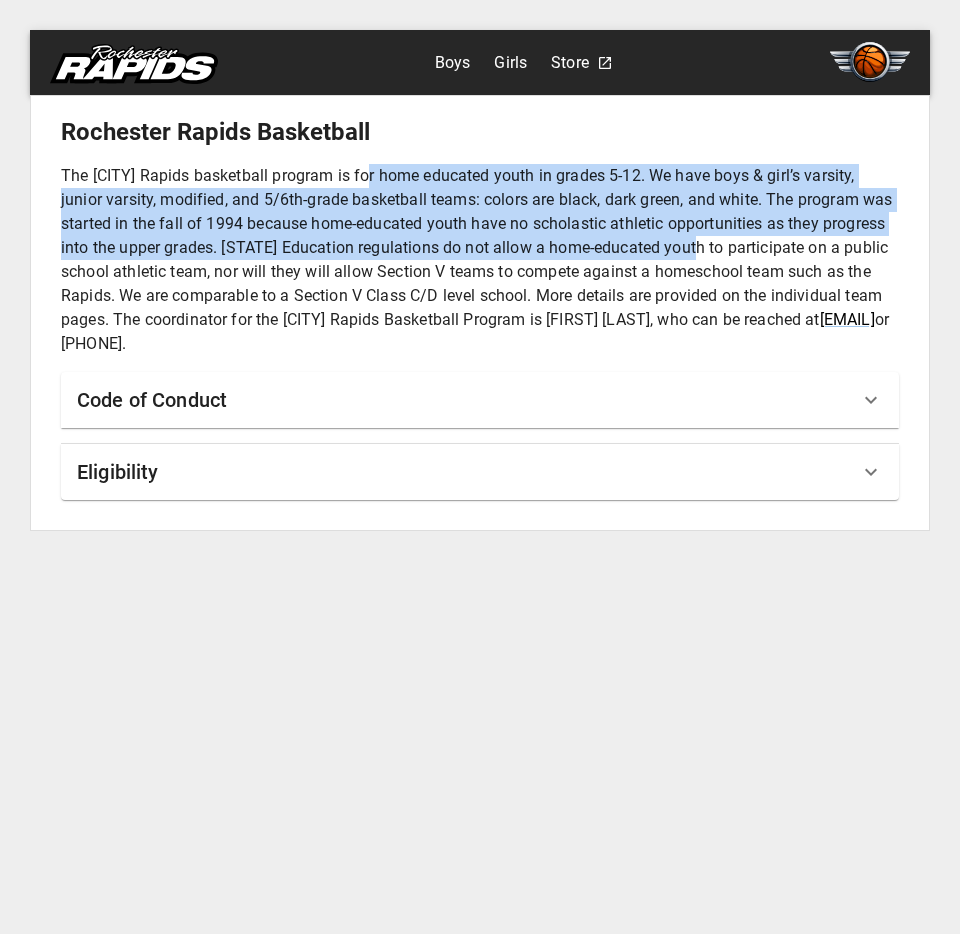 drag, startPoint x: 376, startPoint y: 174, endPoint x: 681, endPoint y: 261, distance: 317.16556 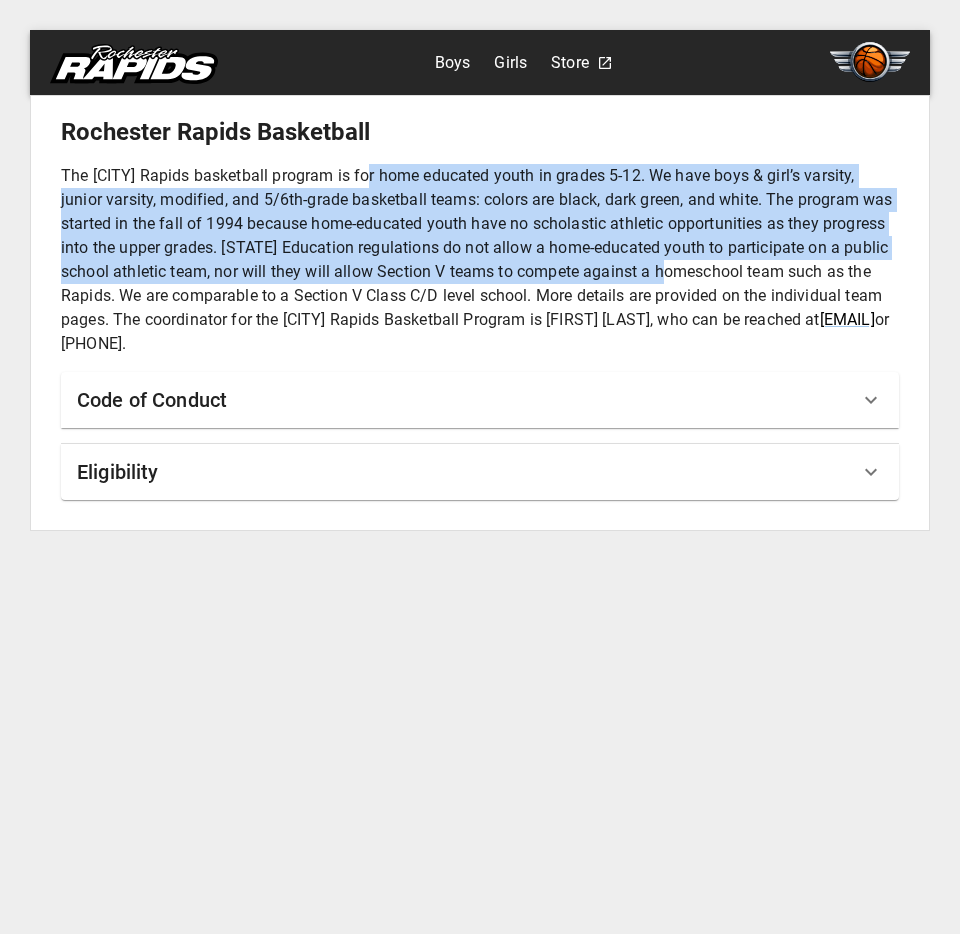 click on "The [CITY] Rapids basketball program is for home educated youth in grades 5-12. We have boys & girl’s varsity, junior varsity, modified, and 5/6th-grade basketball teams: colors are black, dark green, and white. The program was started in the fall of 1994 because home-educated youth have no scholastic athletic opportunities as they progress into the upper grades. [STATE] Education regulations do not allow a home-educated youth to participate on a public school athletic team, nor will they will allow Section V teams to compete against a homeschool team such as the Rapids. We are comparable to a Section V Class C/D level school. More details are provided on the individual team pages. The coordinator for the [CITY] Rapids Basketball Program is [FIRST] [LAST], who can be reached at  [EMAIL]  or [PHONE]." at bounding box center (480, 260) 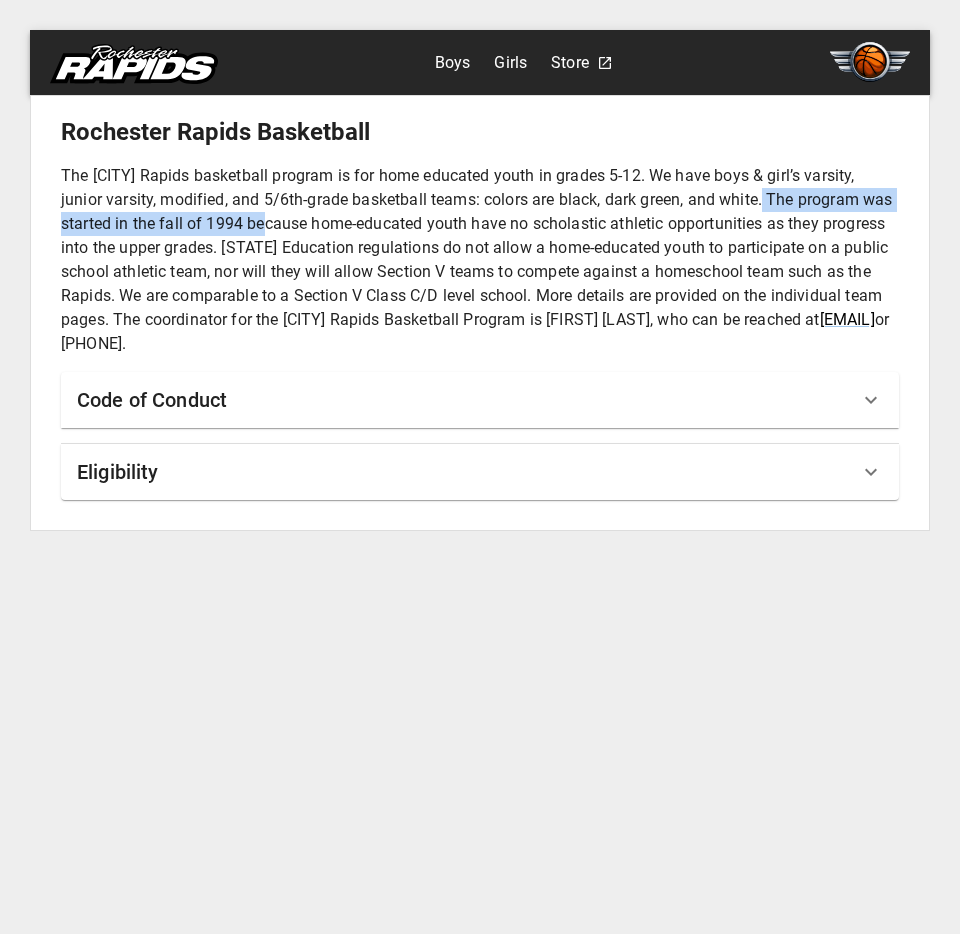 drag, startPoint x: 244, startPoint y: 219, endPoint x: 748, endPoint y: 209, distance: 504.09918 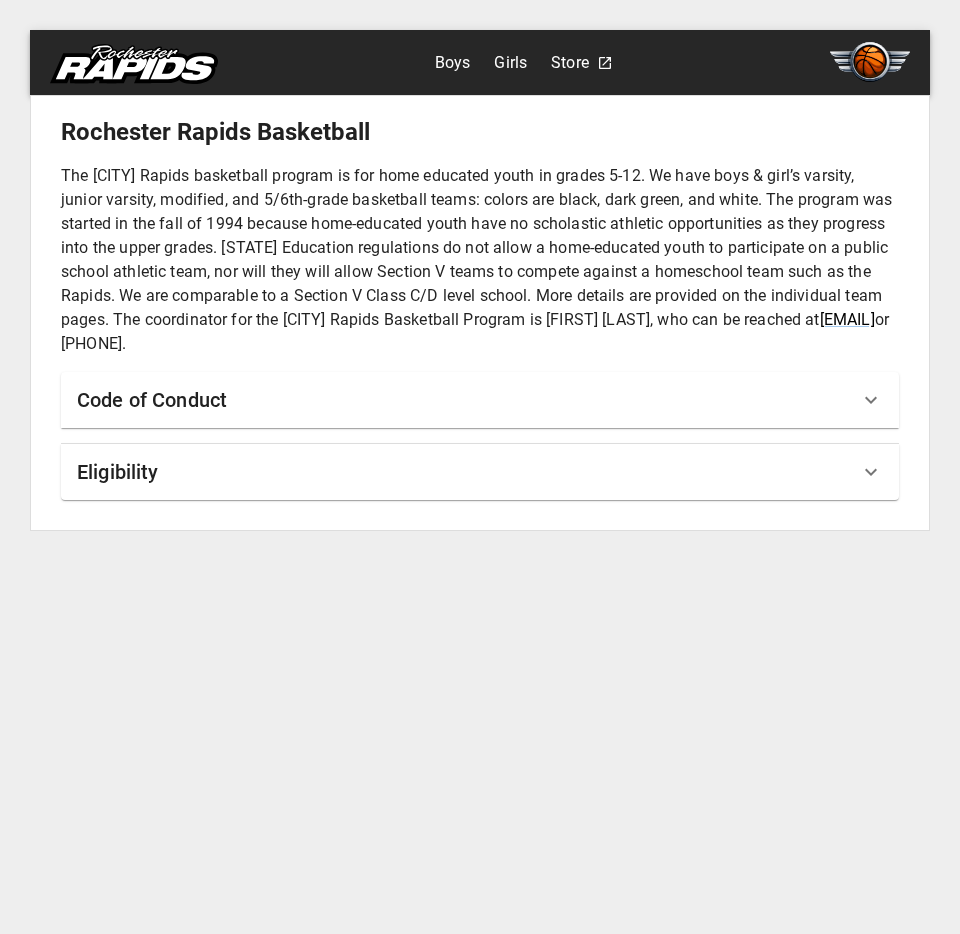 click on "The [CITY] Rapids basketball program is for home educated youth in grades 5-12. We have boys & girl’s varsity, junior varsity, modified, and 5/6th-grade basketball teams: colors are black, dark green, and white. The program was started in the fall of 1994 because home-educated youth have no scholastic athletic opportunities as they progress into the upper grades. [STATE] Education regulations do not allow a home-educated youth to participate on a public school athletic team, nor will they will allow Section V teams to compete against a homeschool team such as the Rapids. We are comparable to a Section V Class C/D level school. More details are provided on the individual team pages. The coordinator for the [CITY] Rapids Basketball Program is [FIRST] [LAST], who can be reached at  [EMAIL]  or [PHONE]." at bounding box center (480, 260) 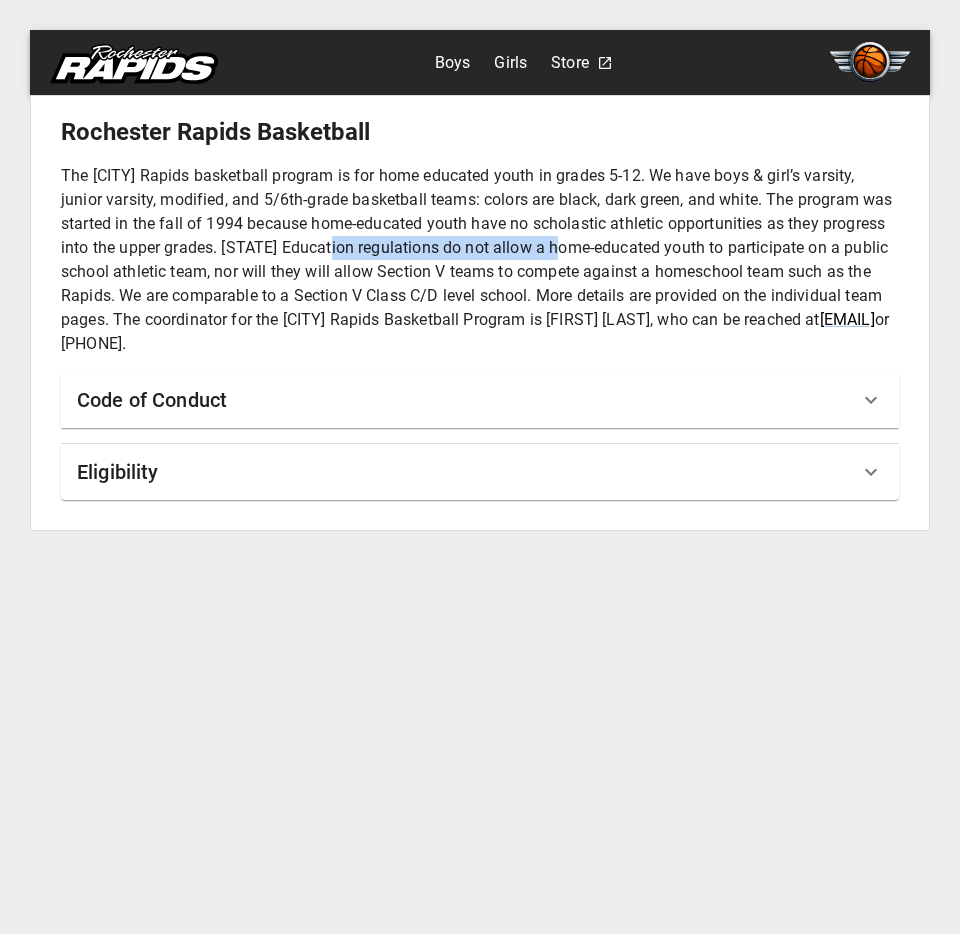 drag, startPoint x: 310, startPoint y: 251, endPoint x: 547, endPoint y: 249, distance: 237.00844 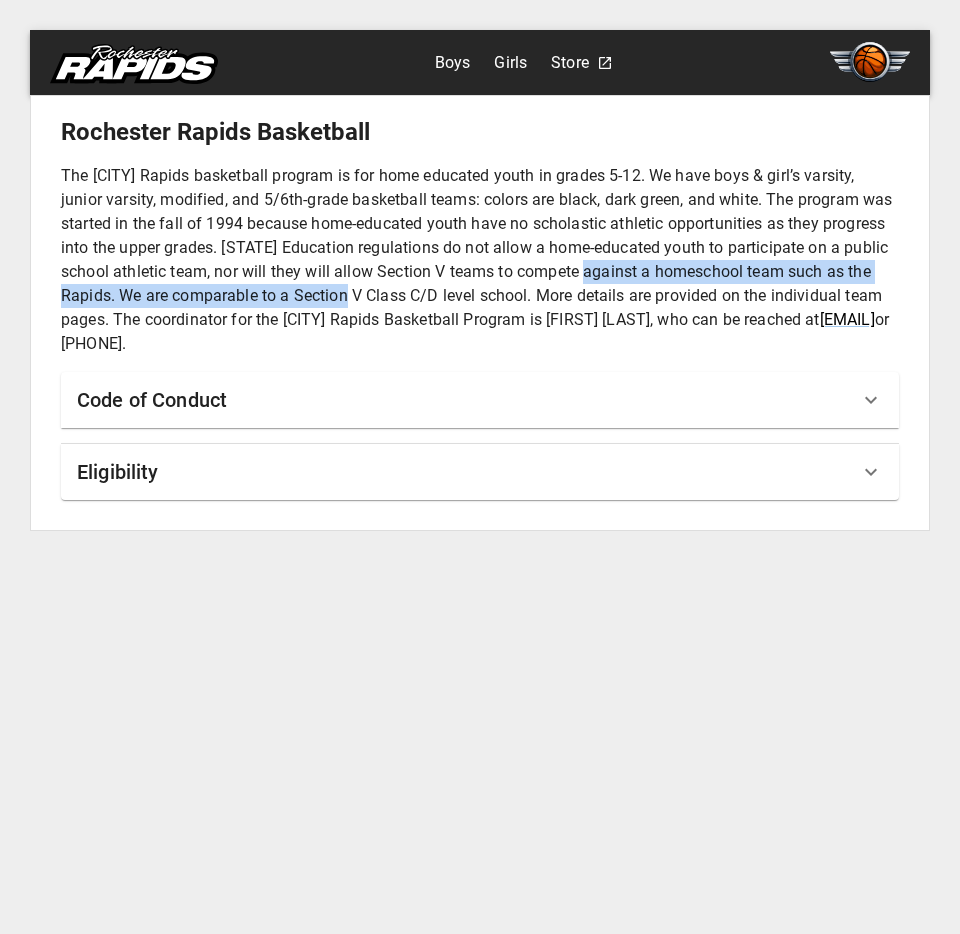 drag, startPoint x: 359, startPoint y: 289, endPoint x: 619, endPoint y: 271, distance: 260.62234 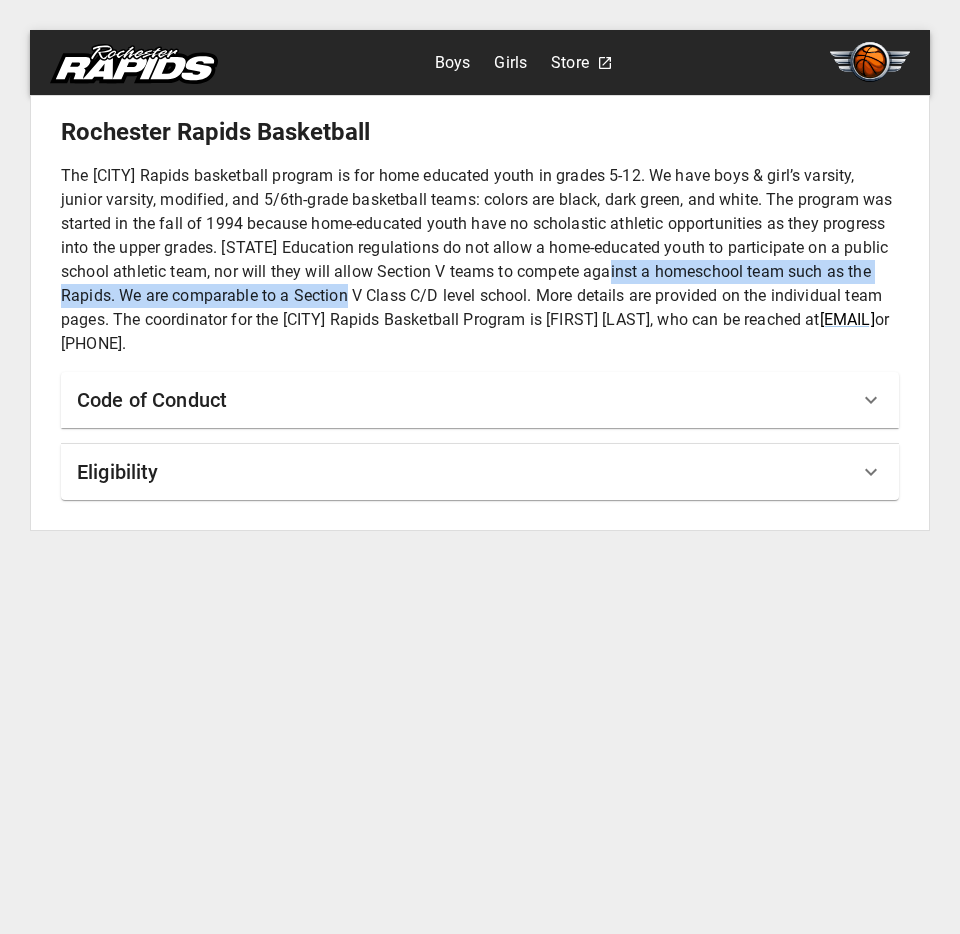 click on "The [CITY] Rapids basketball program is for home educated youth in grades 5-12. We have boys & girl’s varsity, junior varsity, modified, and 5/6th-grade basketball teams: colors are black, dark green, and white. The program was started in the fall of 1994 because home-educated youth have no scholastic athletic opportunities as they progress into the upper grades. [STATE] Education regulations do not allow a home-educated youth to participate on a public school athletic team, nor will they will allow Section V teams to compete against a homeschool team such as the Rapids. We are comparable to a Section V Class C/D level school. More details are provided on the individual team pages. The coordinator for the [CITY] Rapids Basketball Program is [FIRST] [LAST], who can be reached at  [EMAIL]  or [PHONE]." at bounding box center [480, 260] 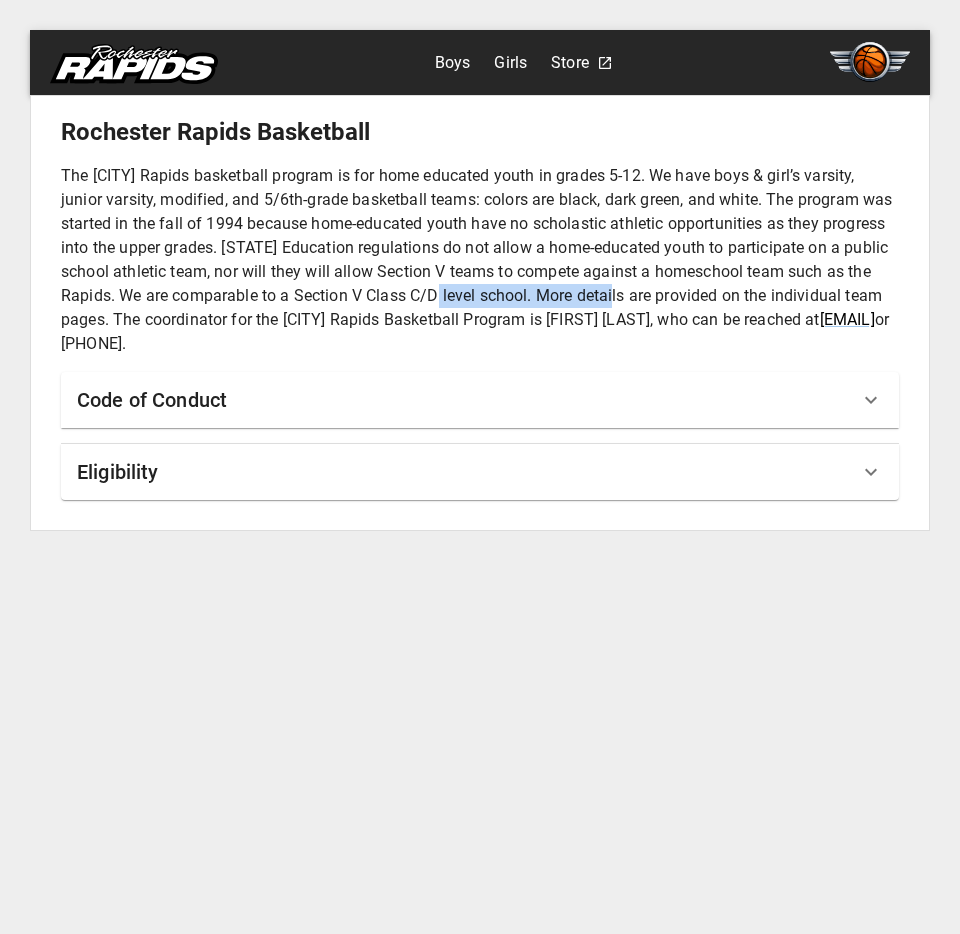 drag, startPoint x: 620, startPoint y: 294, endPoint x: 443, endPoint y: 297, distance: 177.02542 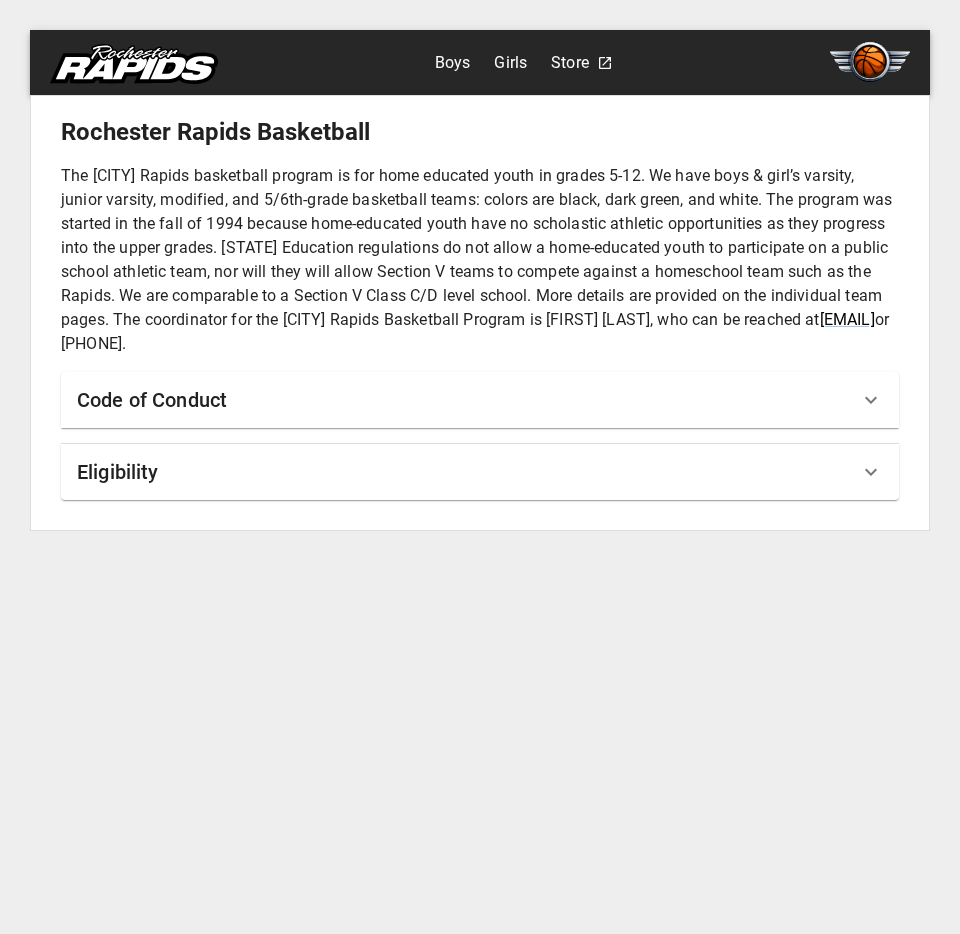 drag, startPoint x: 580, startPoint y: 291, endPoint x: 652, endPoint y: 291, distance: 72 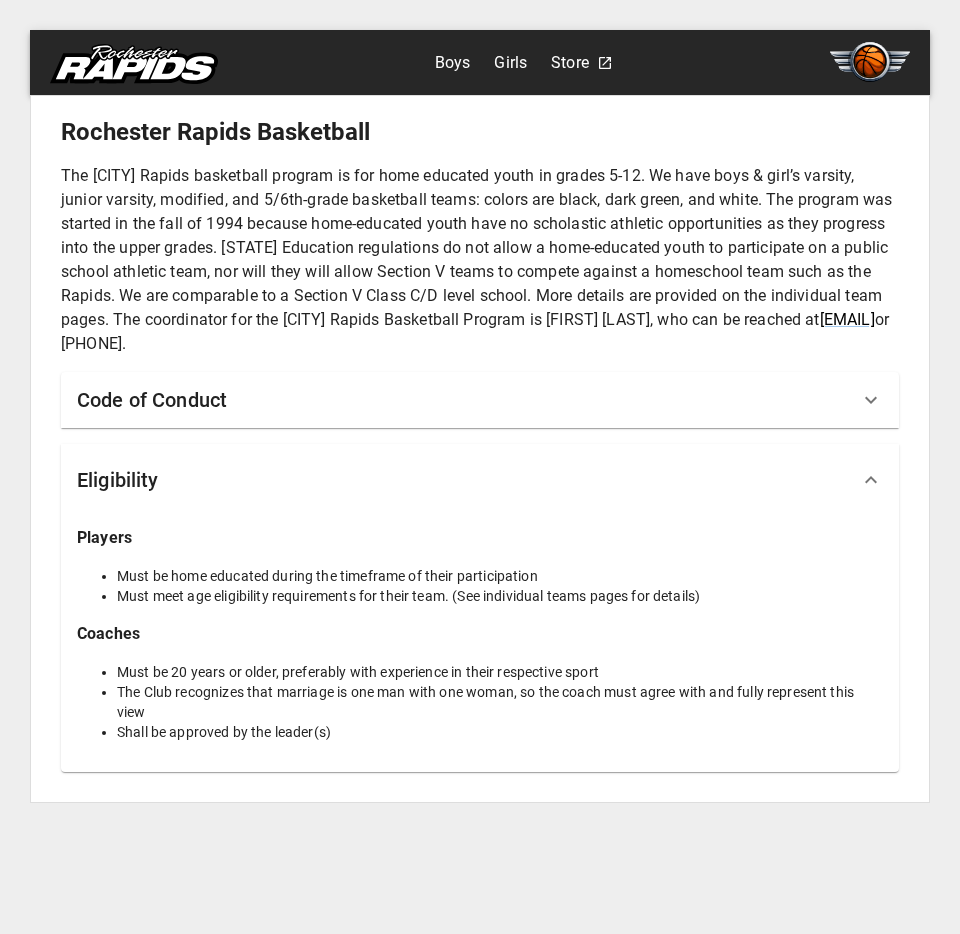 click on "Code of Conduct" at bounding box center (468, 400) 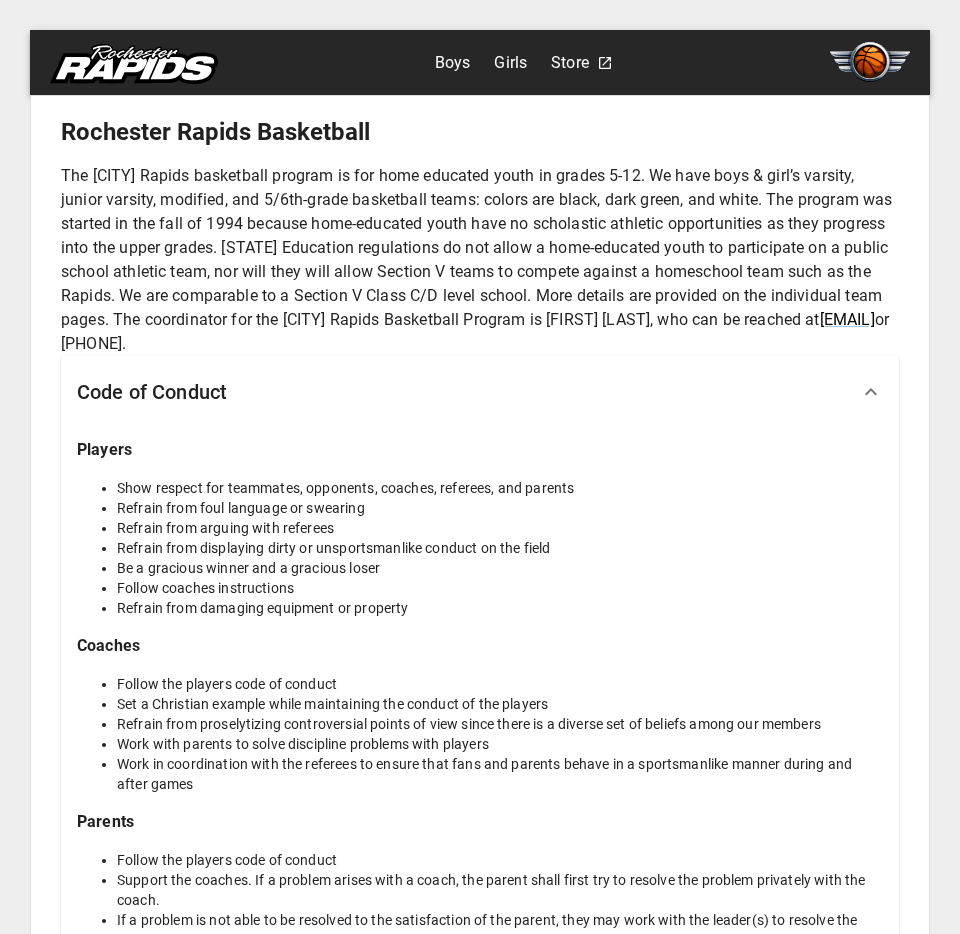click on "Boys" at bounding box center [453, 63] 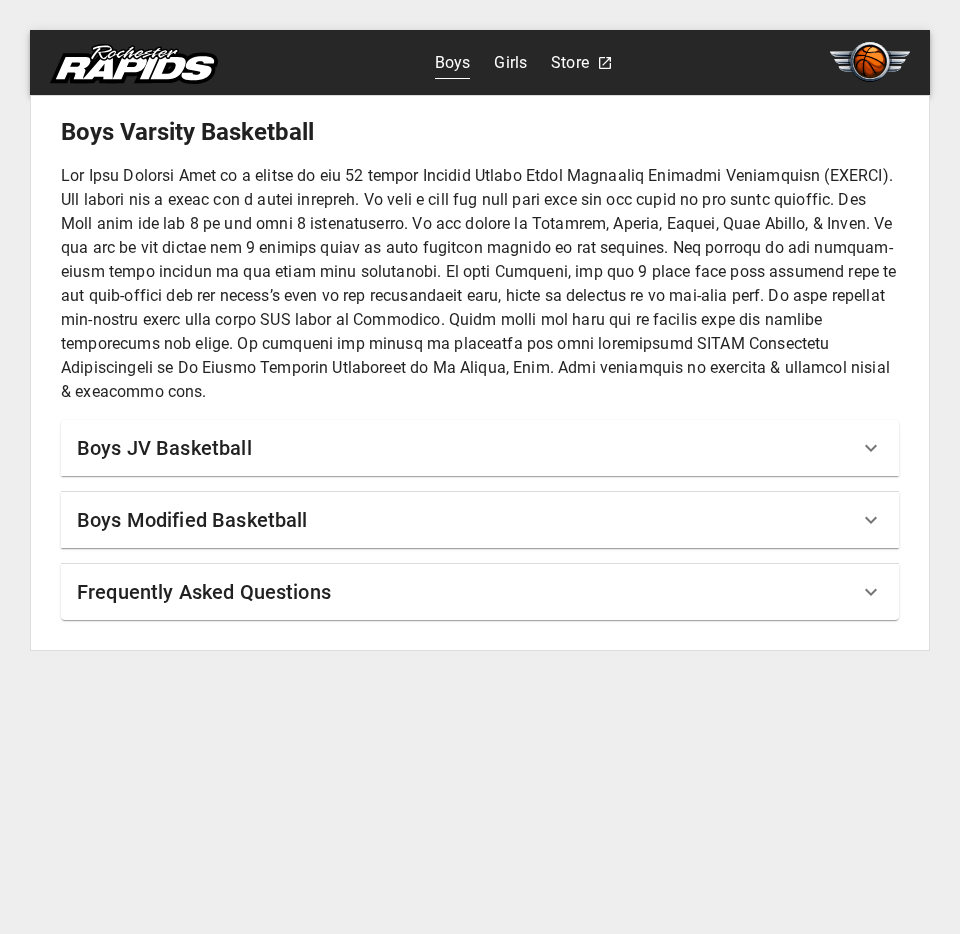 click on "Boys Modified Basketball" at bounding box center [468, 520] 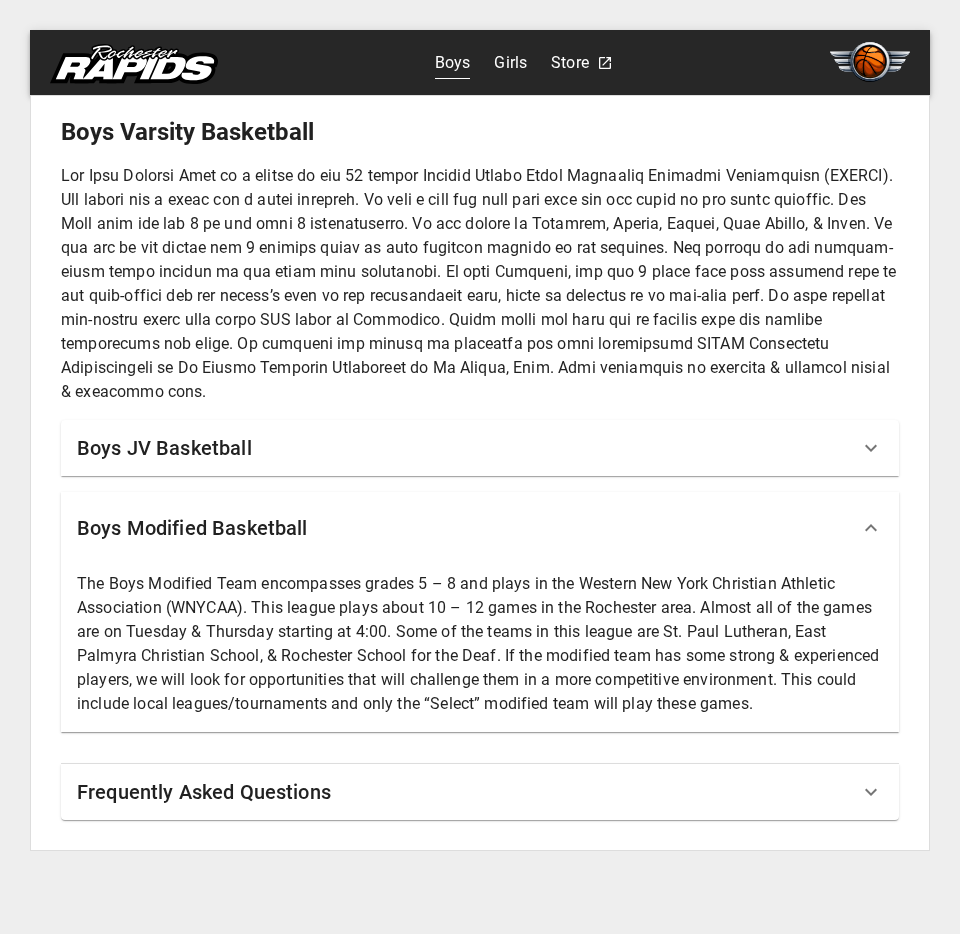 click on "Boys JV Basketball" at bounding box center (164, 448) 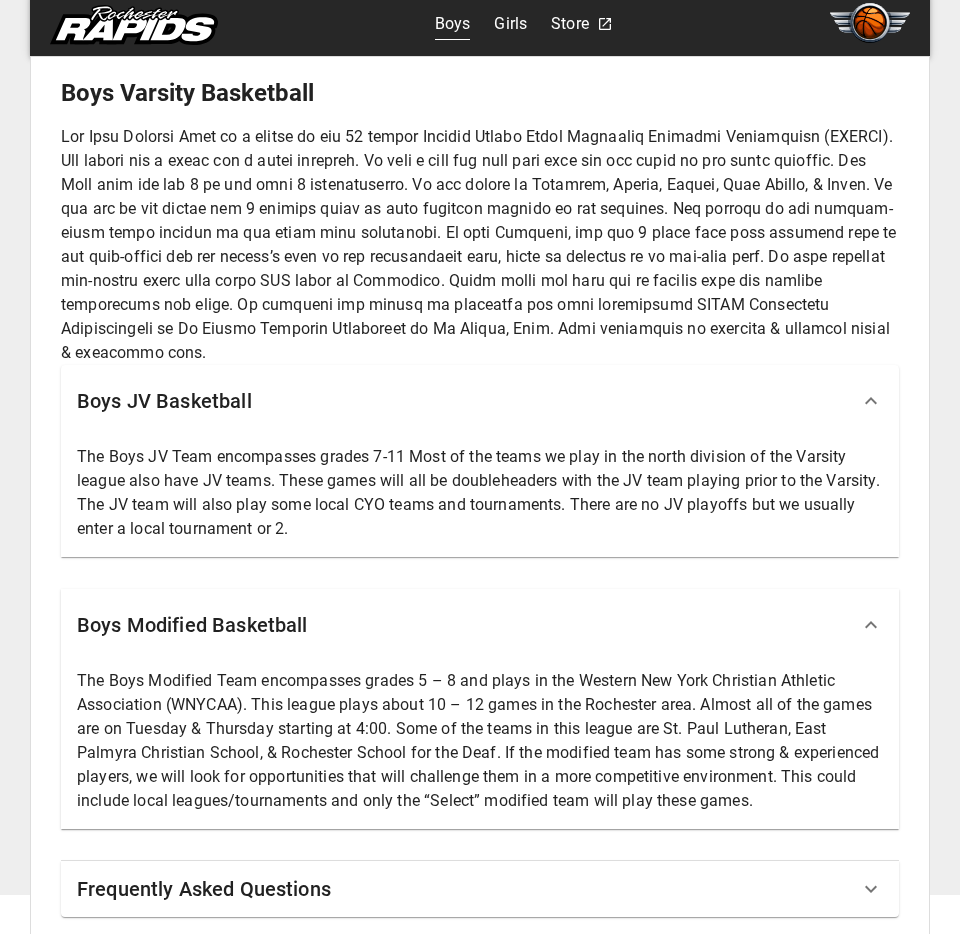 scroll, scrollTop: 46, scrollLeft: 0, axis: vertical 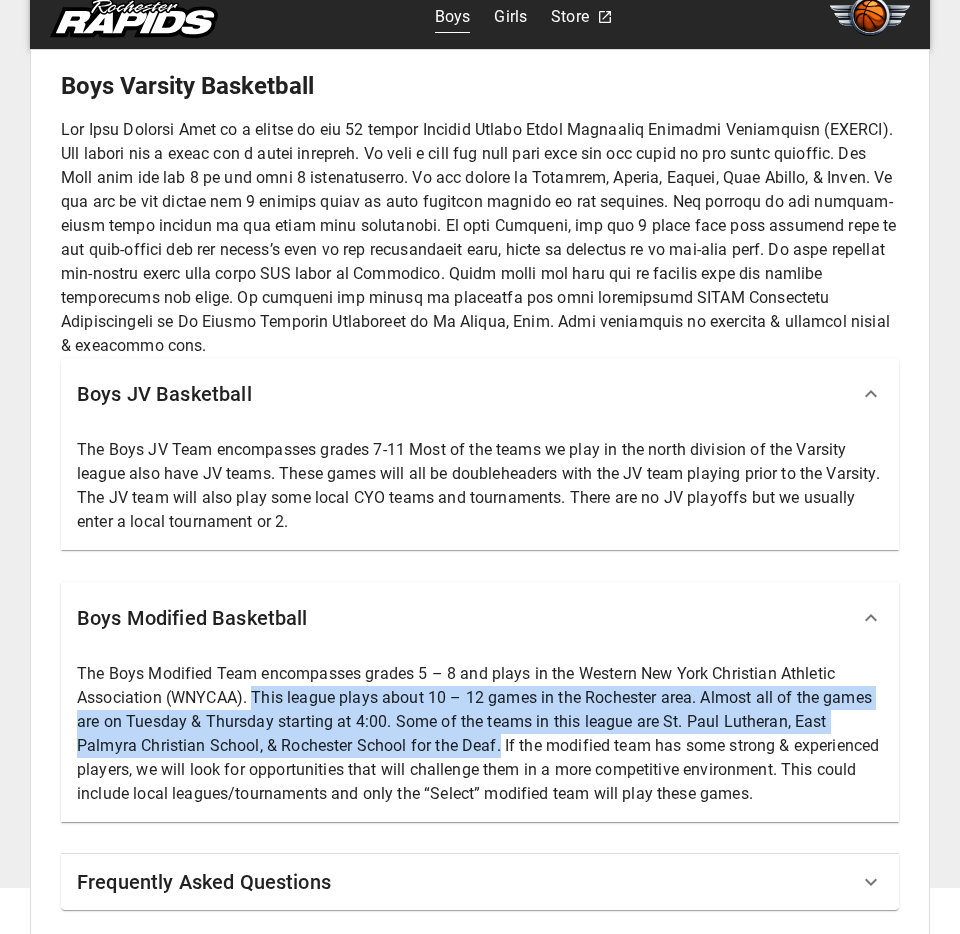 drag, startPoint x: 254, startPoint y: 695, endPoint x: 500, endPoint y: 747, distance: 251.43588 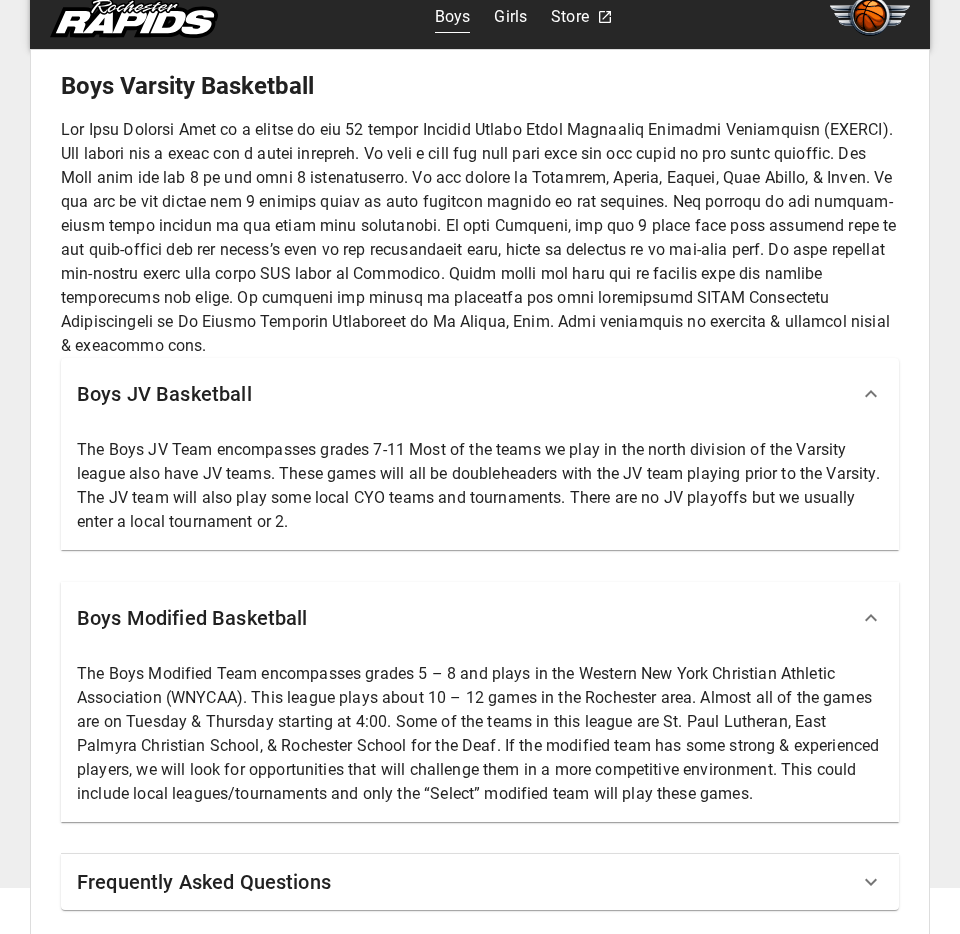 scroll, scrollTop: 0, scrollLeft: 0, axis: both 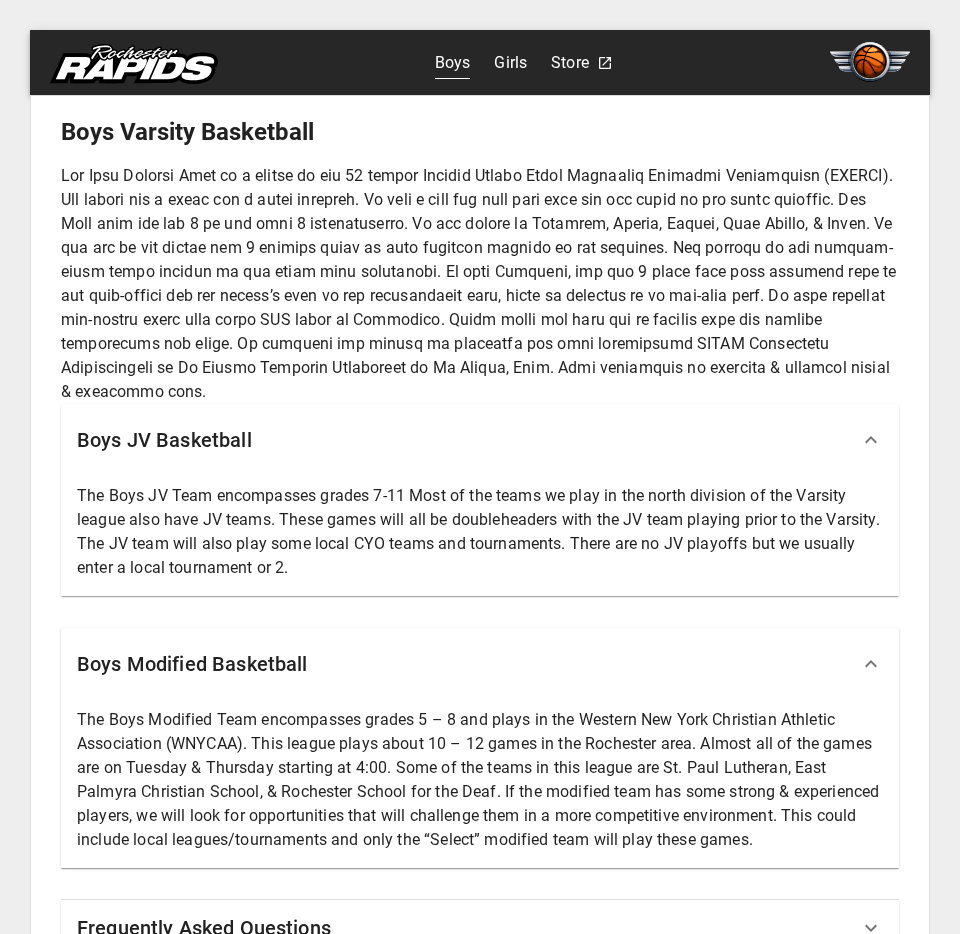 click on "Boys Girls Store" at bounding box center [480, 62] 